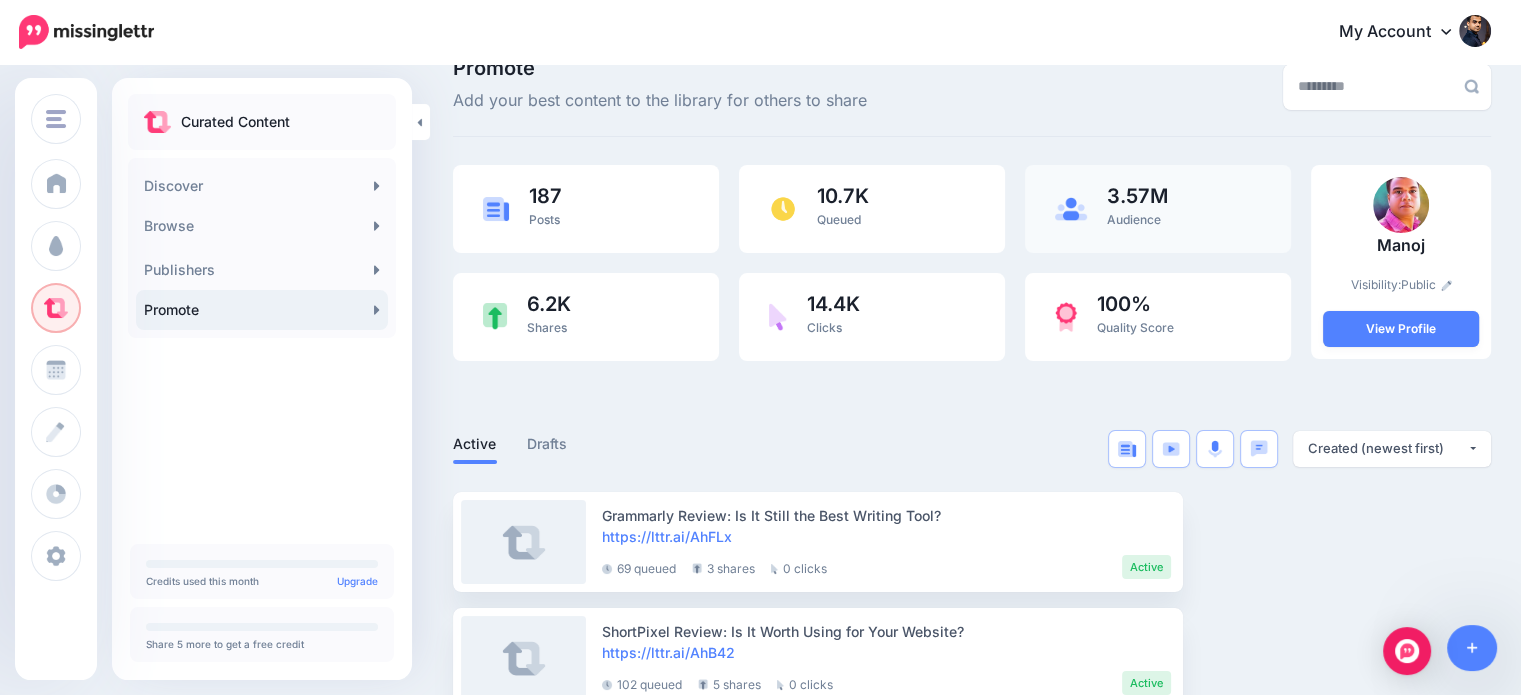 scroll, scrollTop: 0, scrollLeft: 0, axis: both 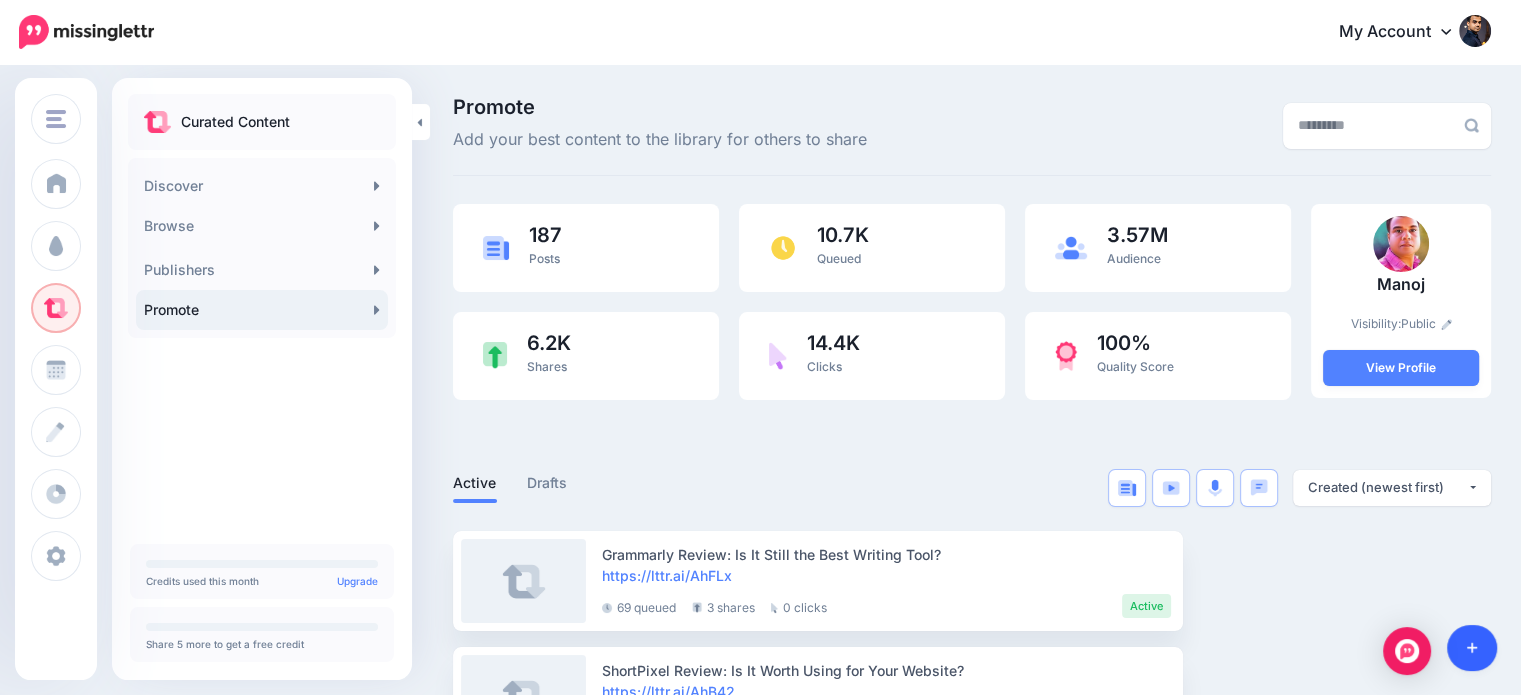 click at bounding box center [1472, 648] 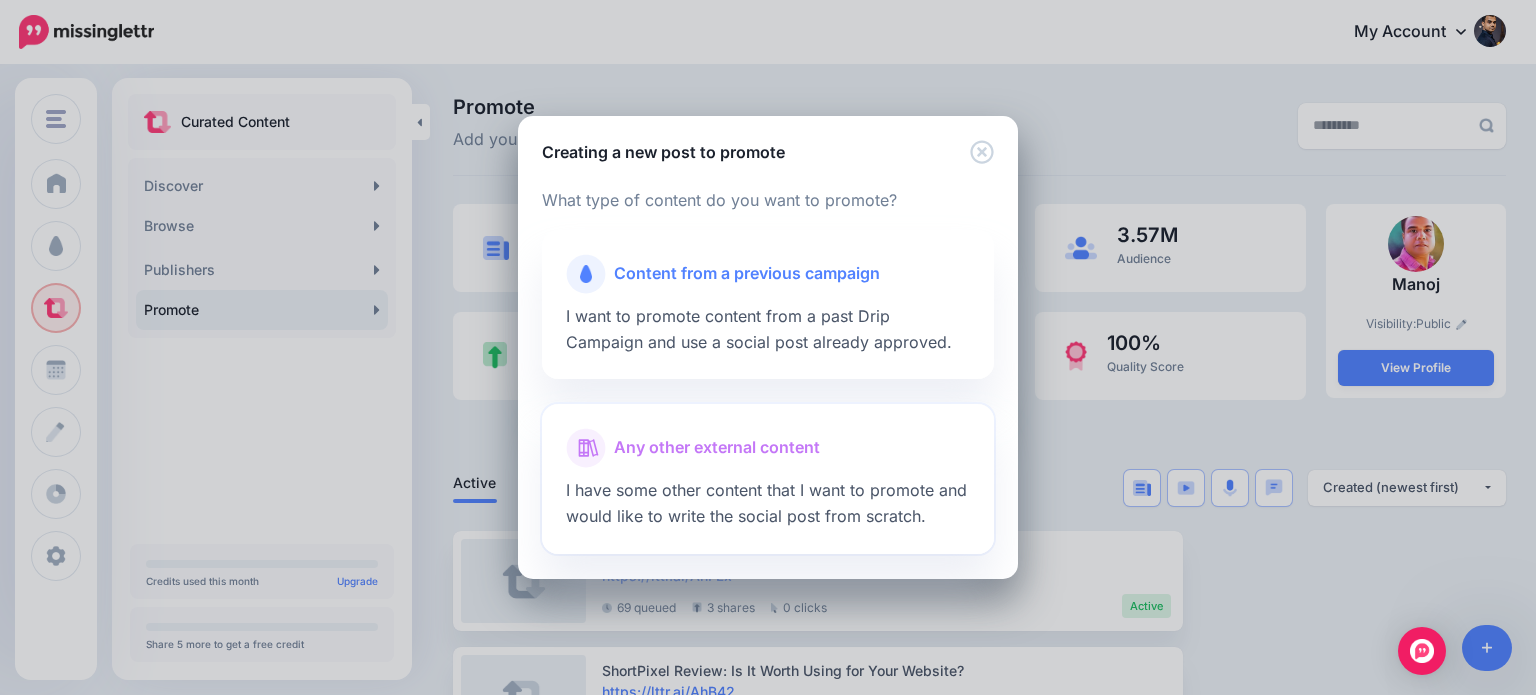 click on "Any other external content" at bounding box center (717, 448) 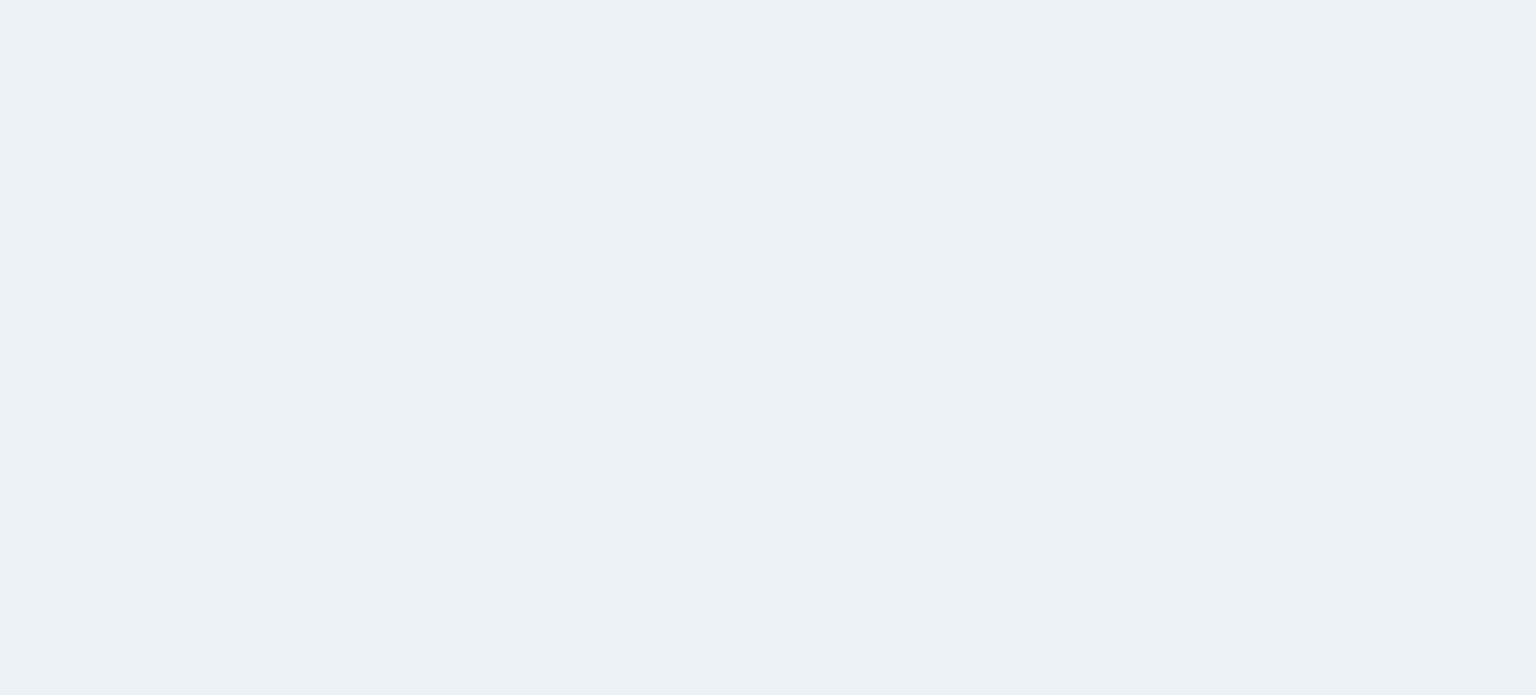 scroll, scrollTop: 0, scrollLeft: 0, axis: both 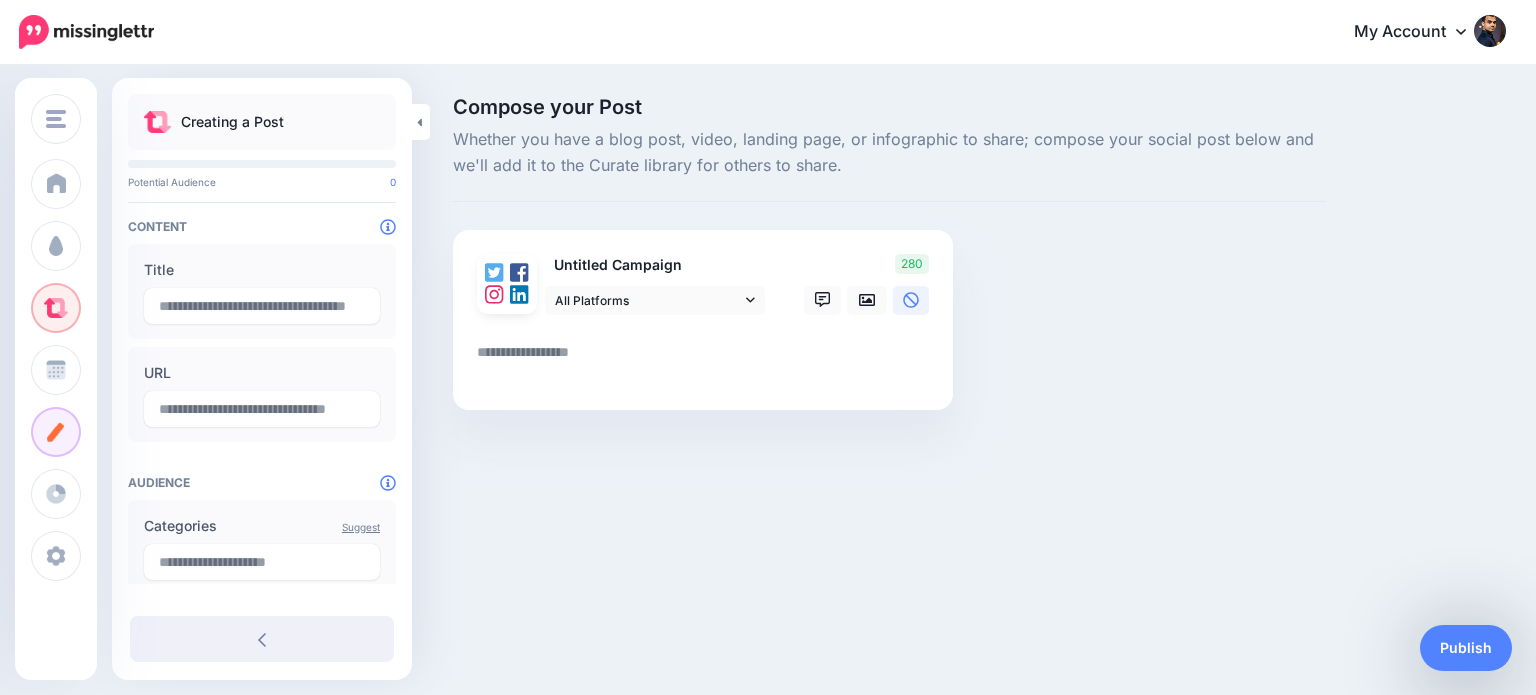 click at bounding box center [707, 359] 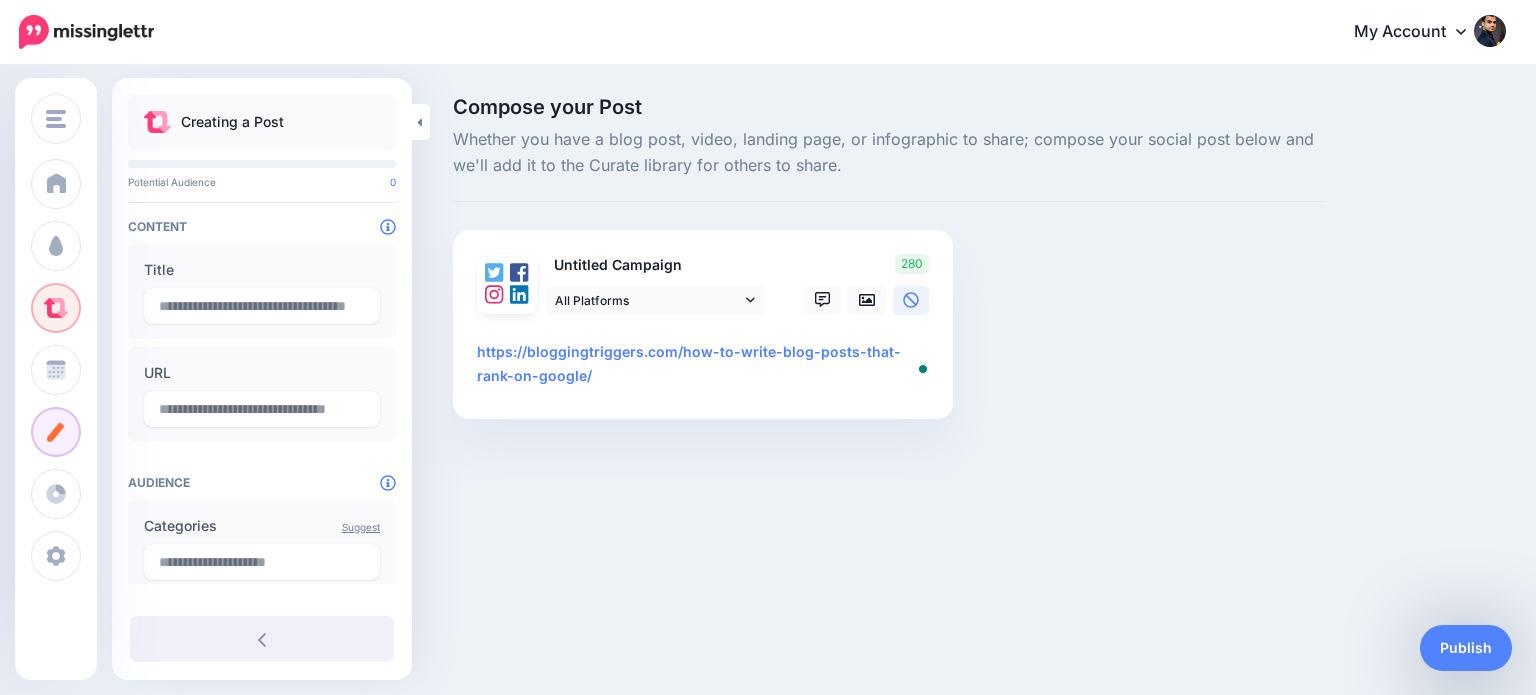 type on "**********" 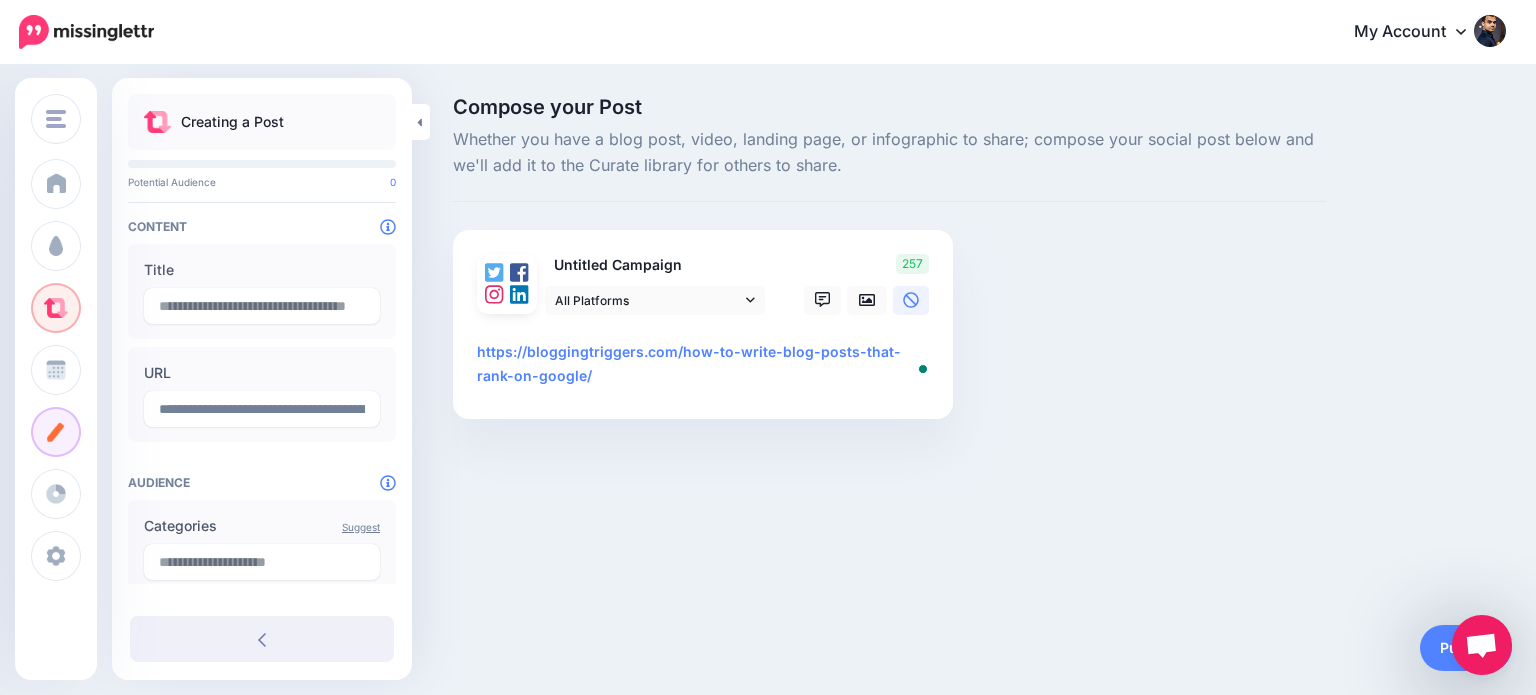 scroll, scrollTop: 0, scrollLeft: 0, axis: both 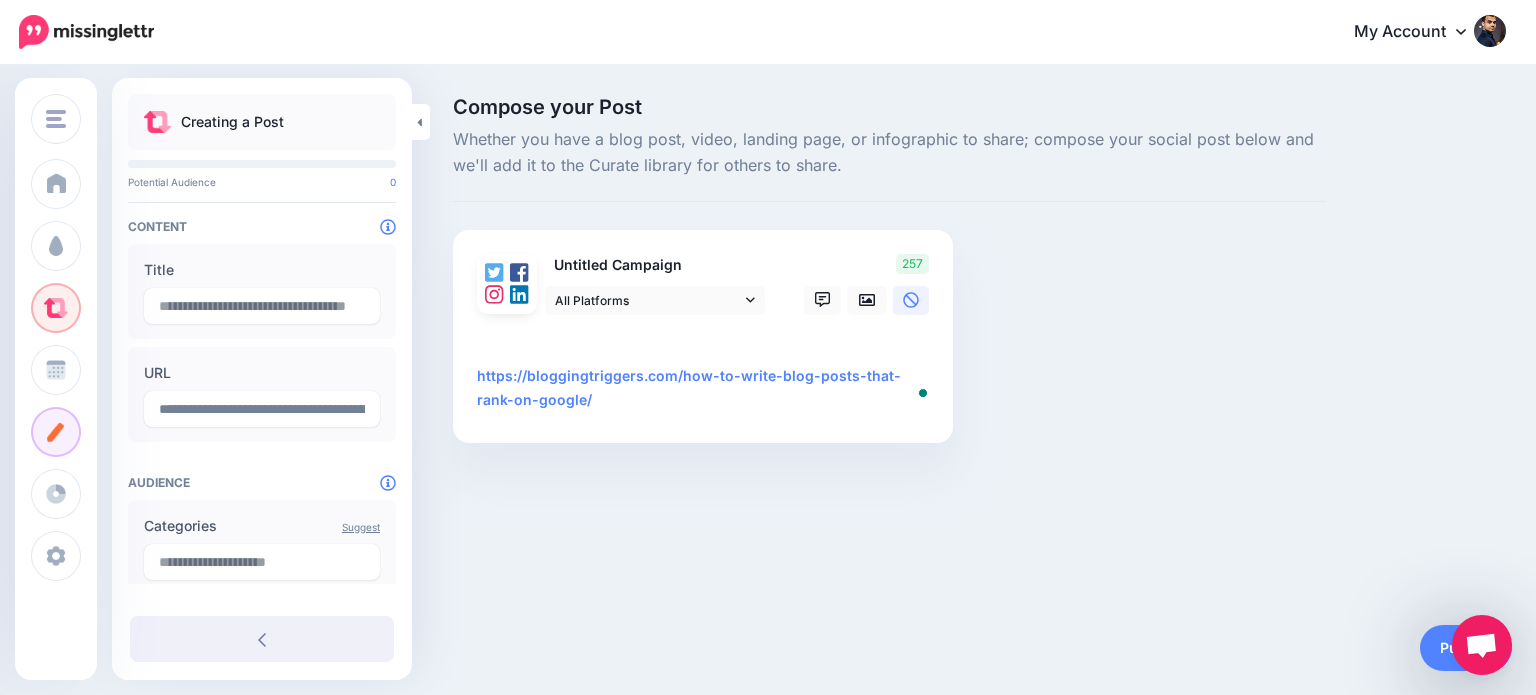 click on "**********" at bounding box center (707, 376) 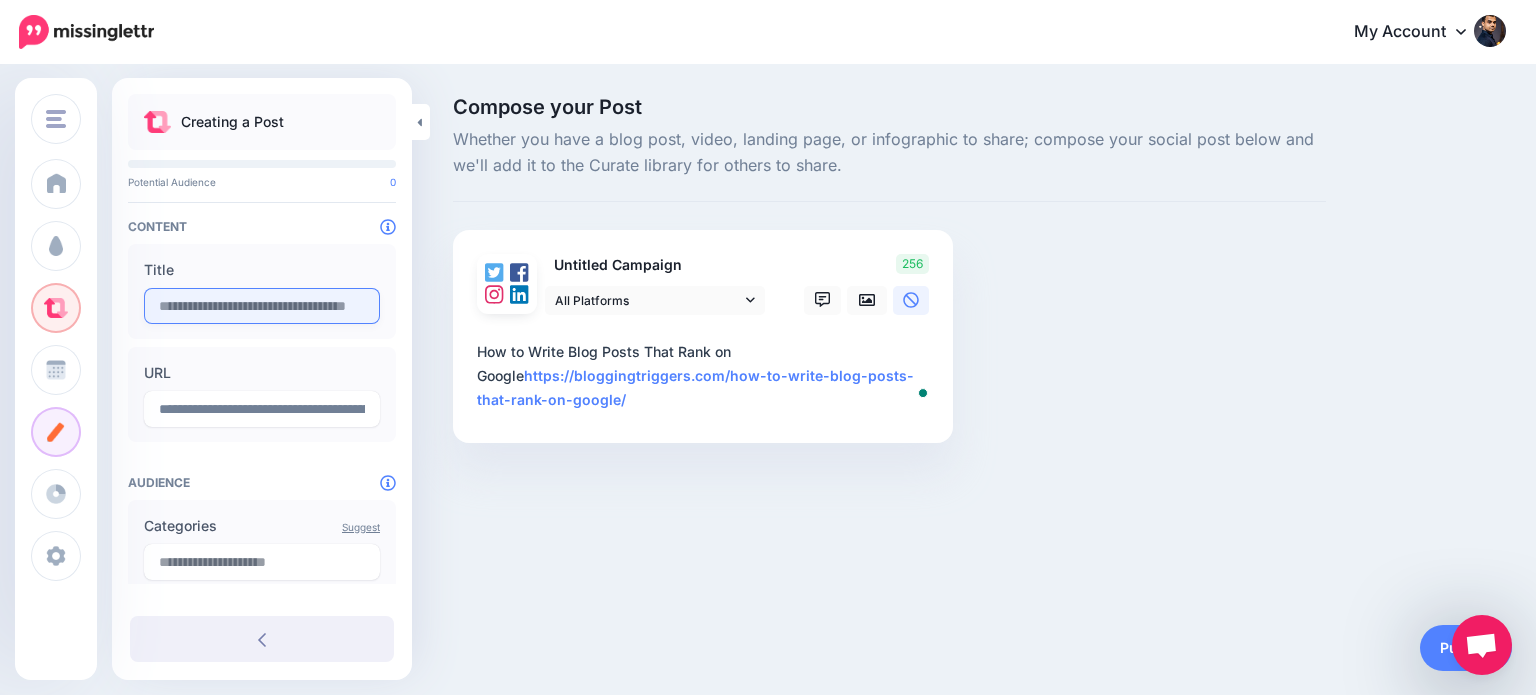 type on "**********" 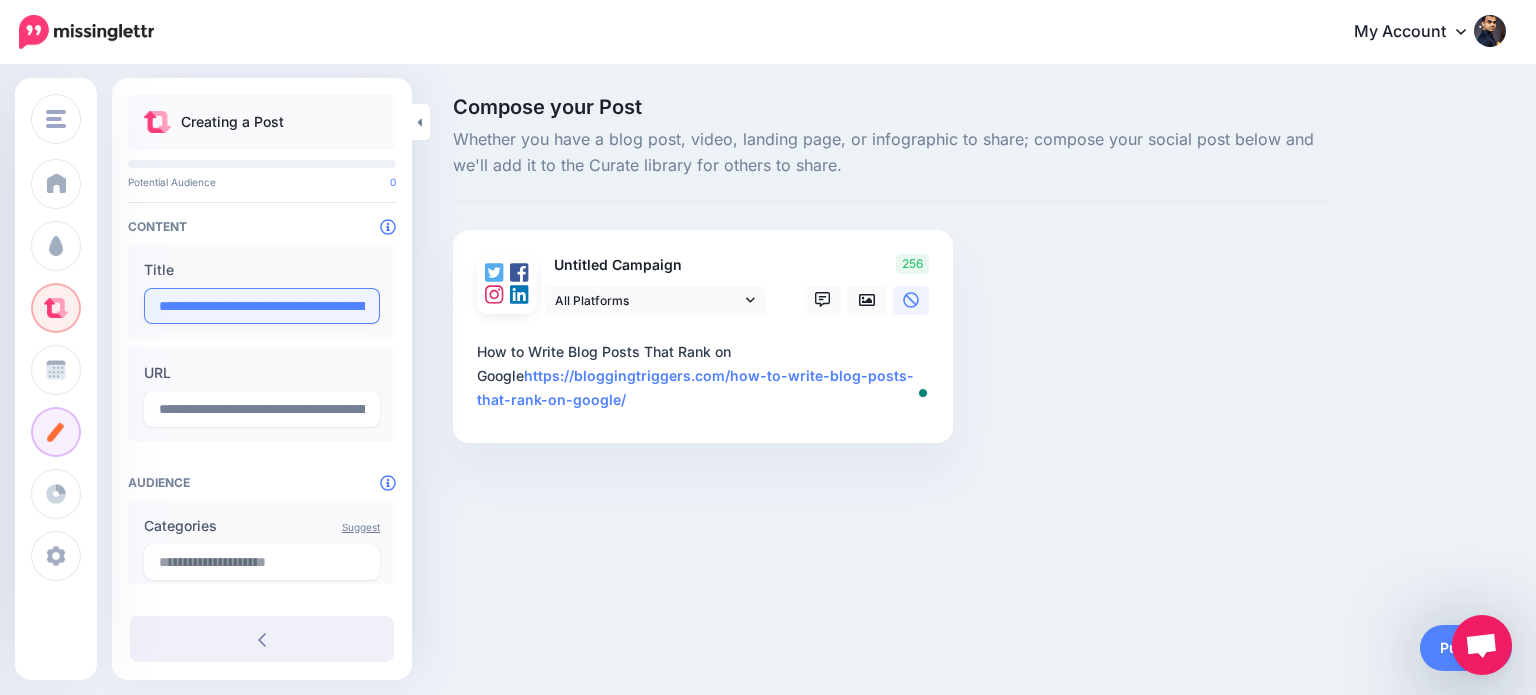 scroll, scrollTop: 0, scrollLeft: 107, axis: horizontal 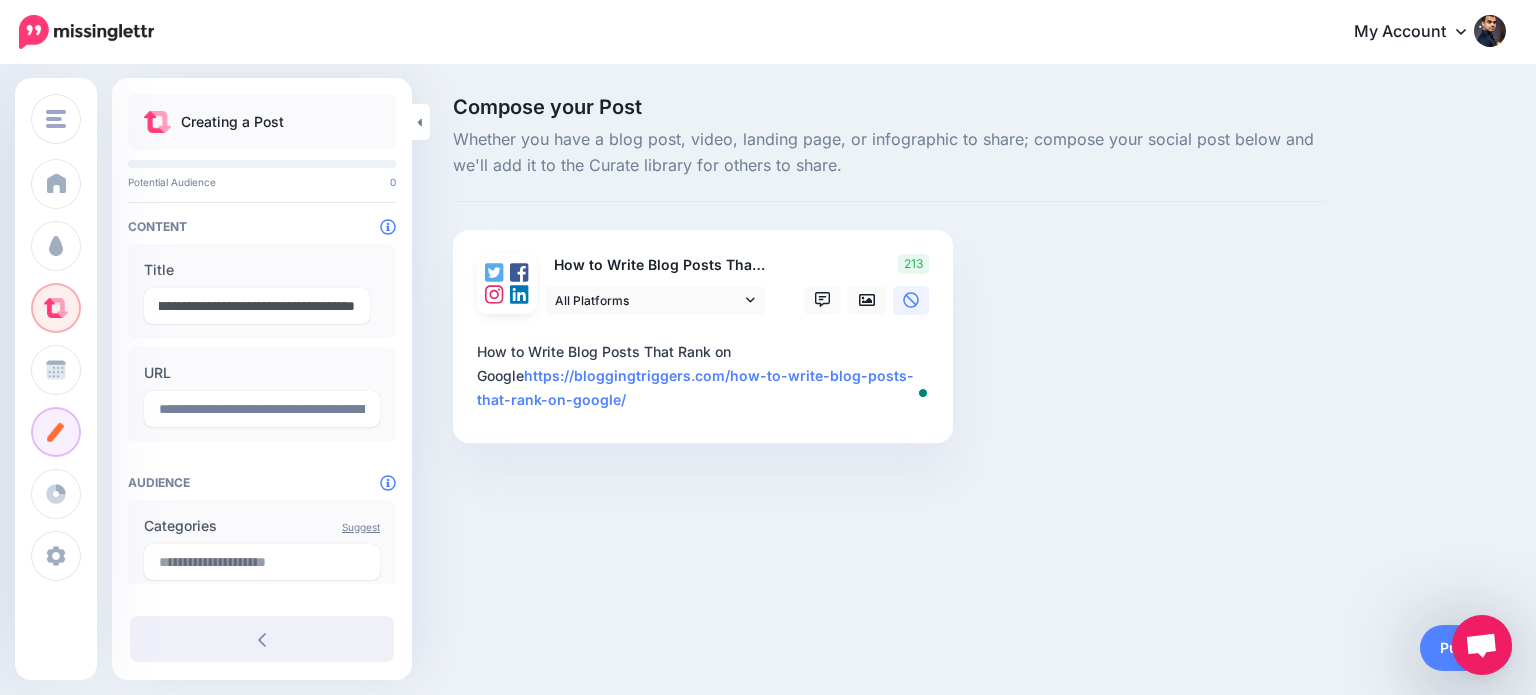 type on "**********" 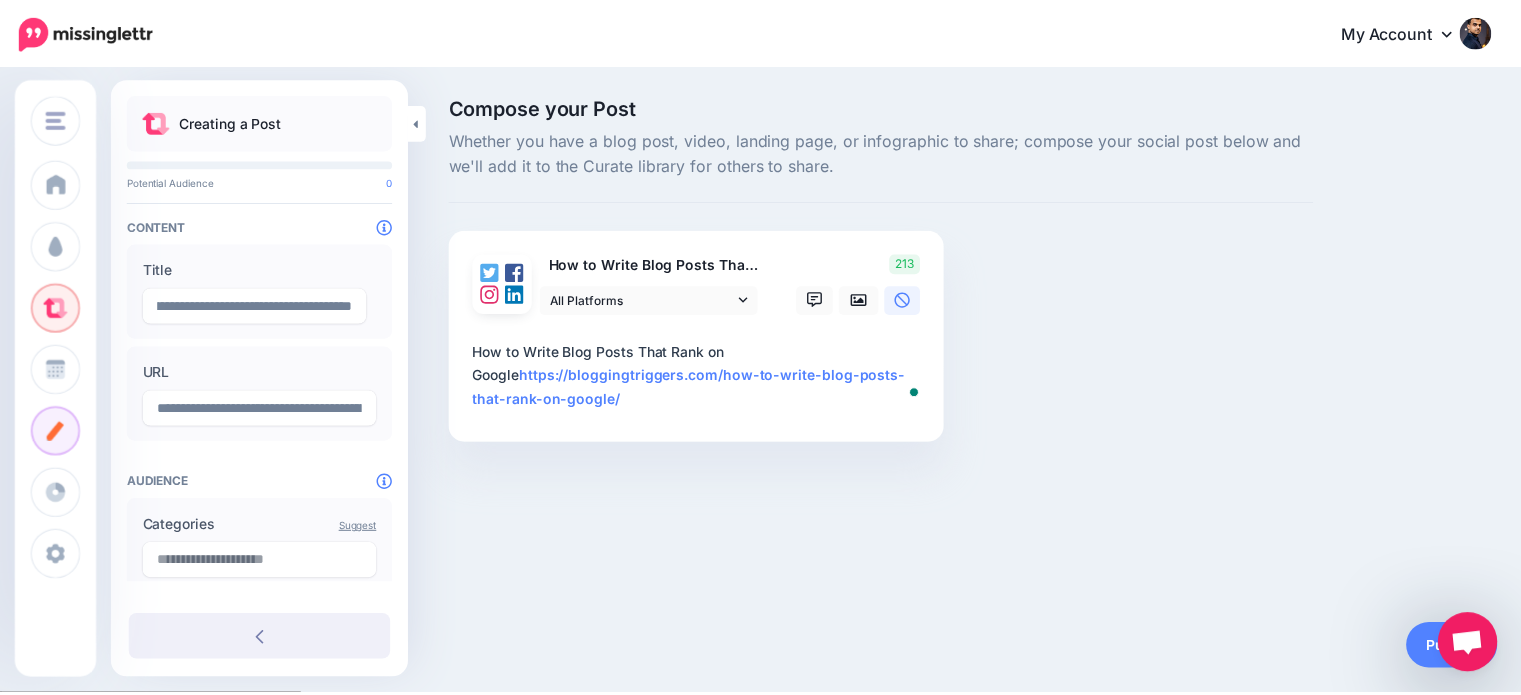 scroll, scrollTop: 0, scrollLeft: 0, axis: both 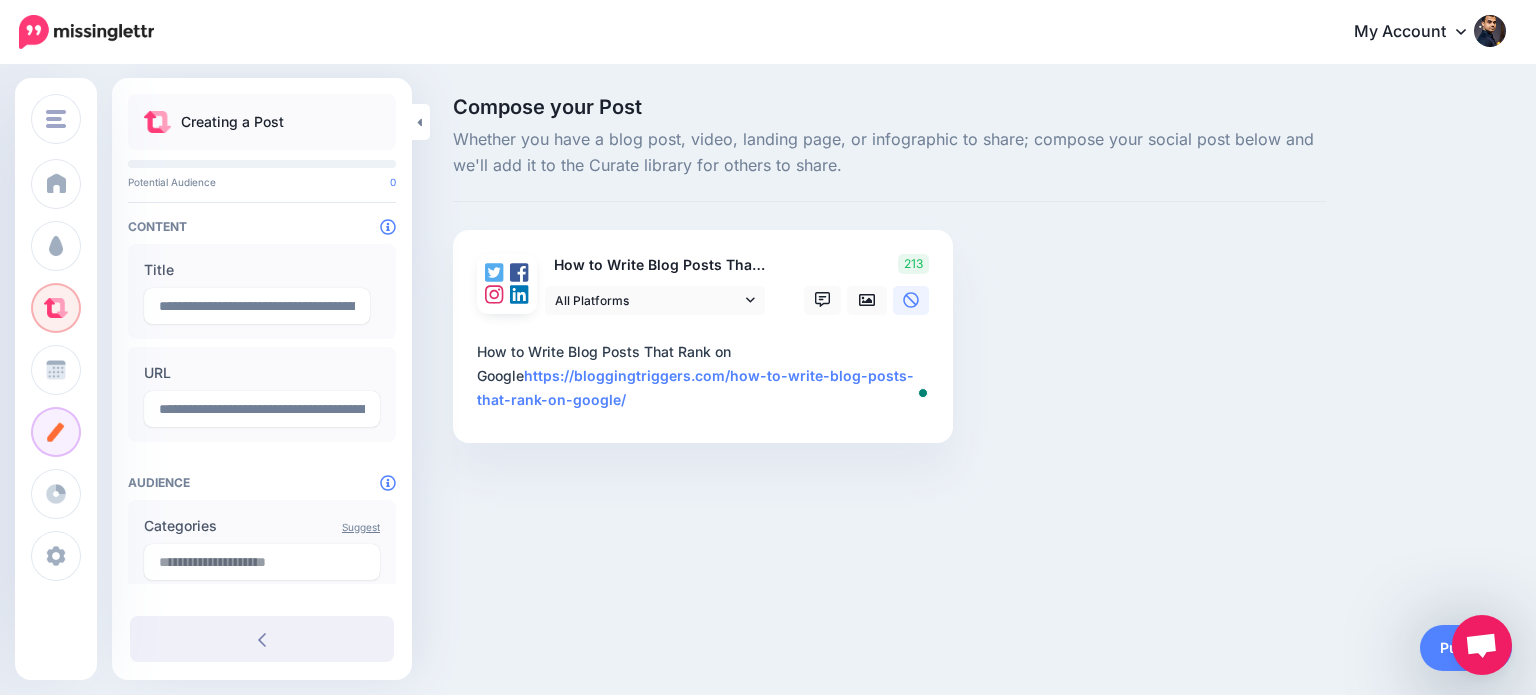 click on "**********" at bounding box center (707, 376) 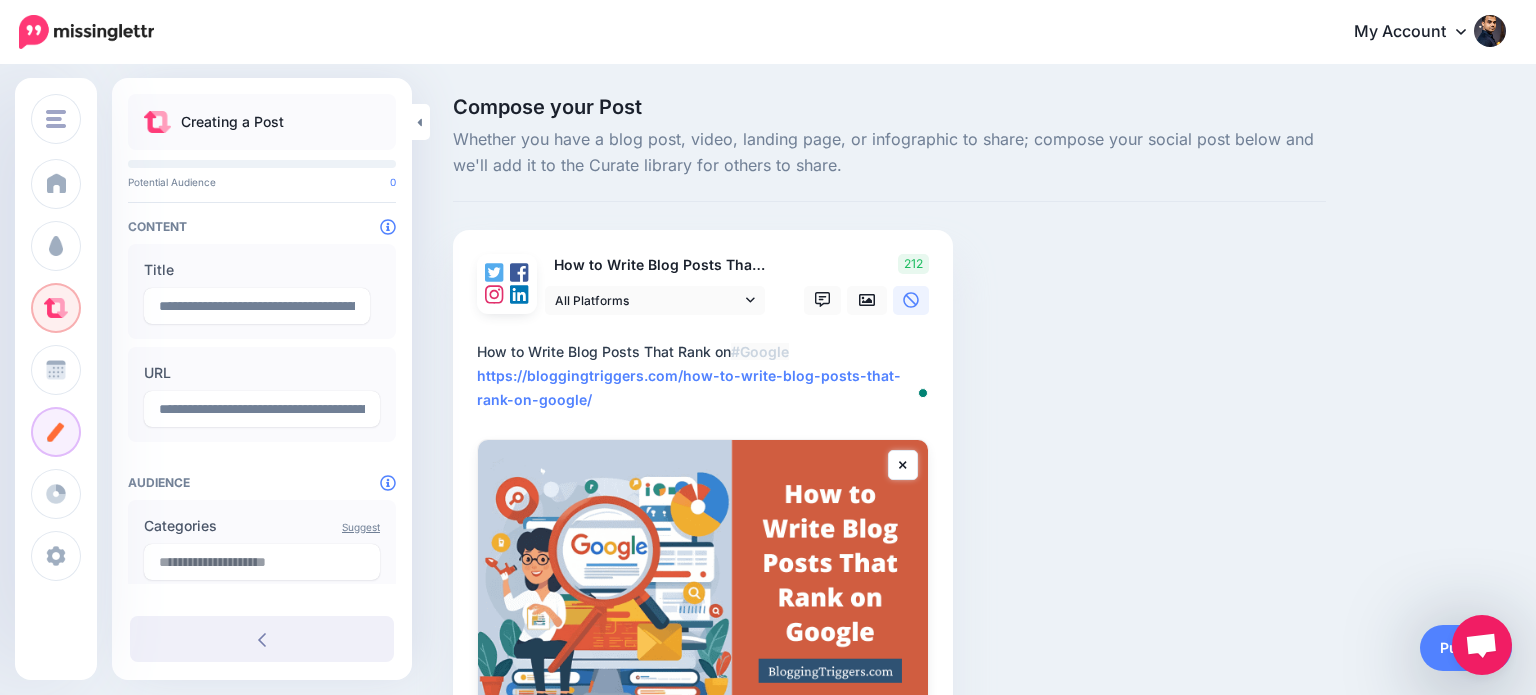 click on "**********" at bounding box center [707, 376] 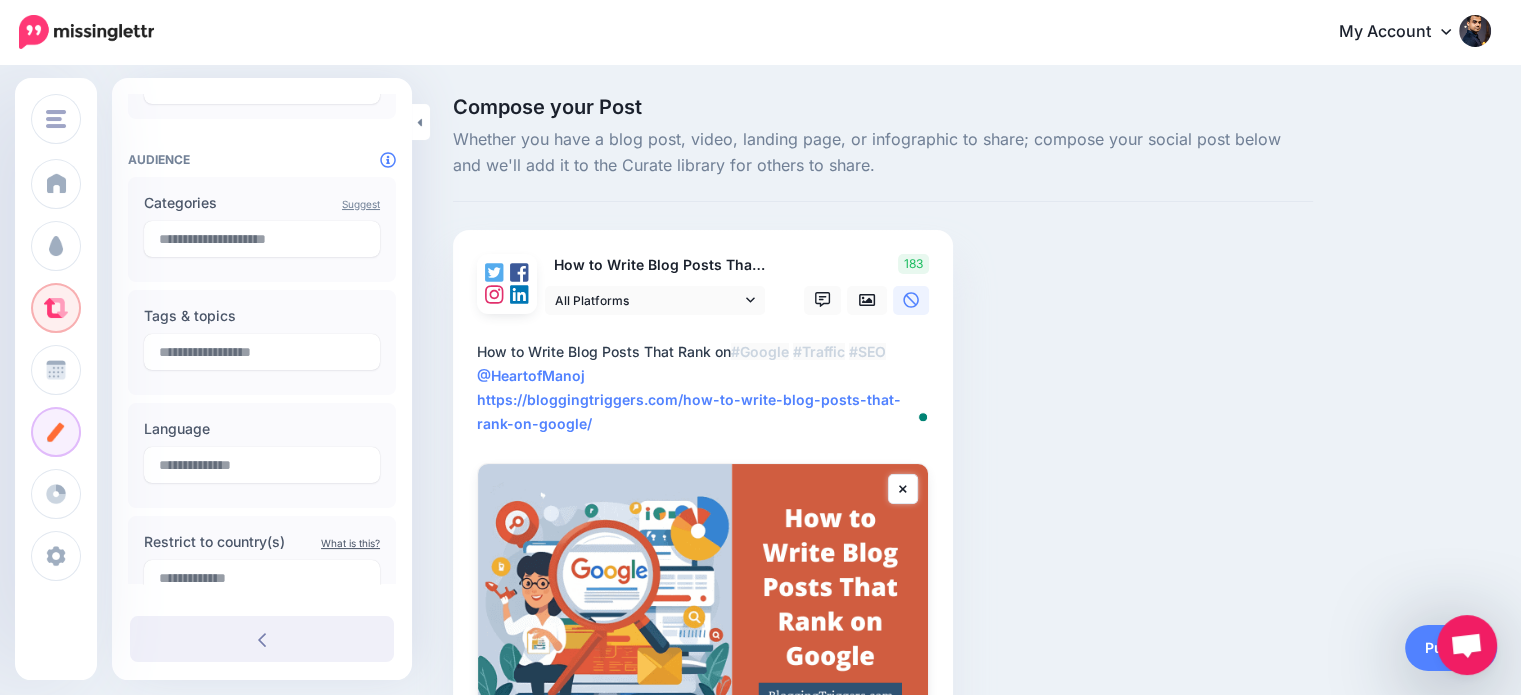 scroll, scrollTop: 325, scrollLeft: 0, axis: vertical 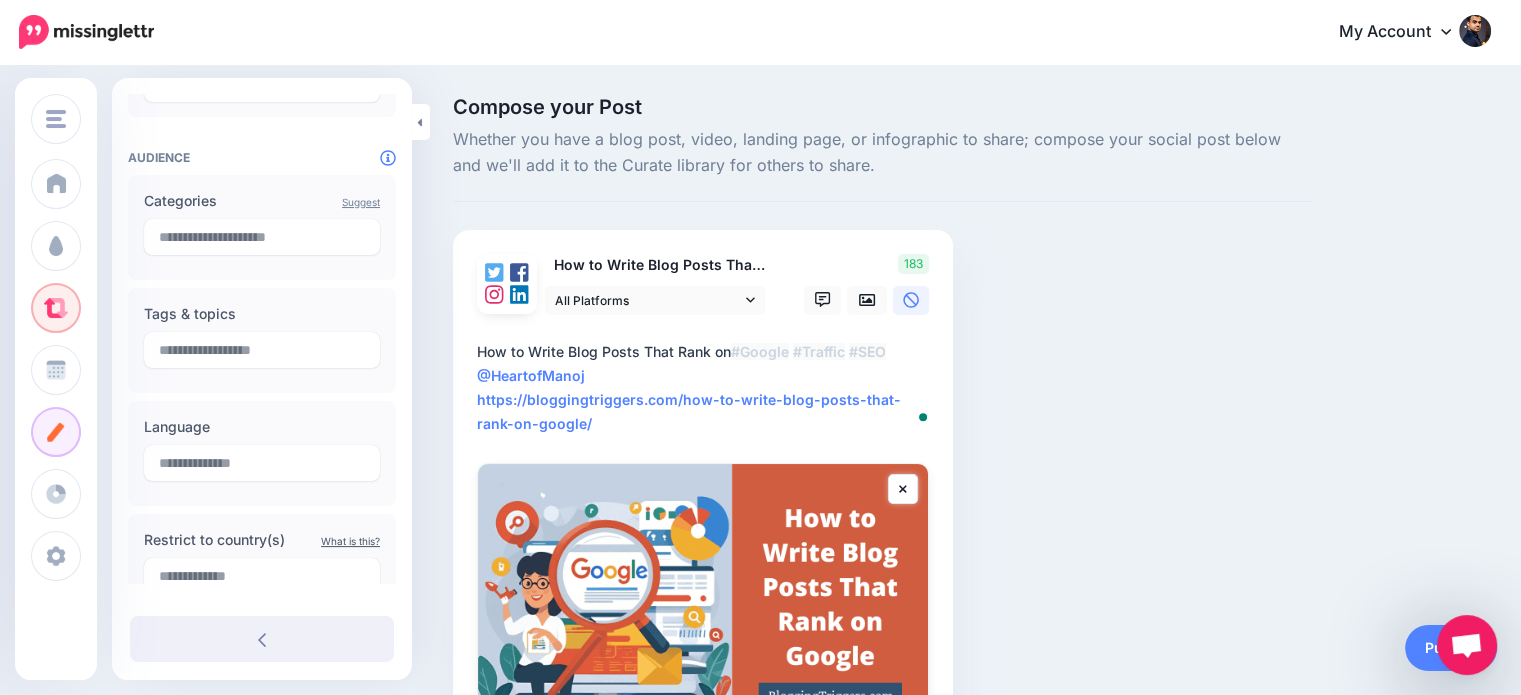 type on "**********" 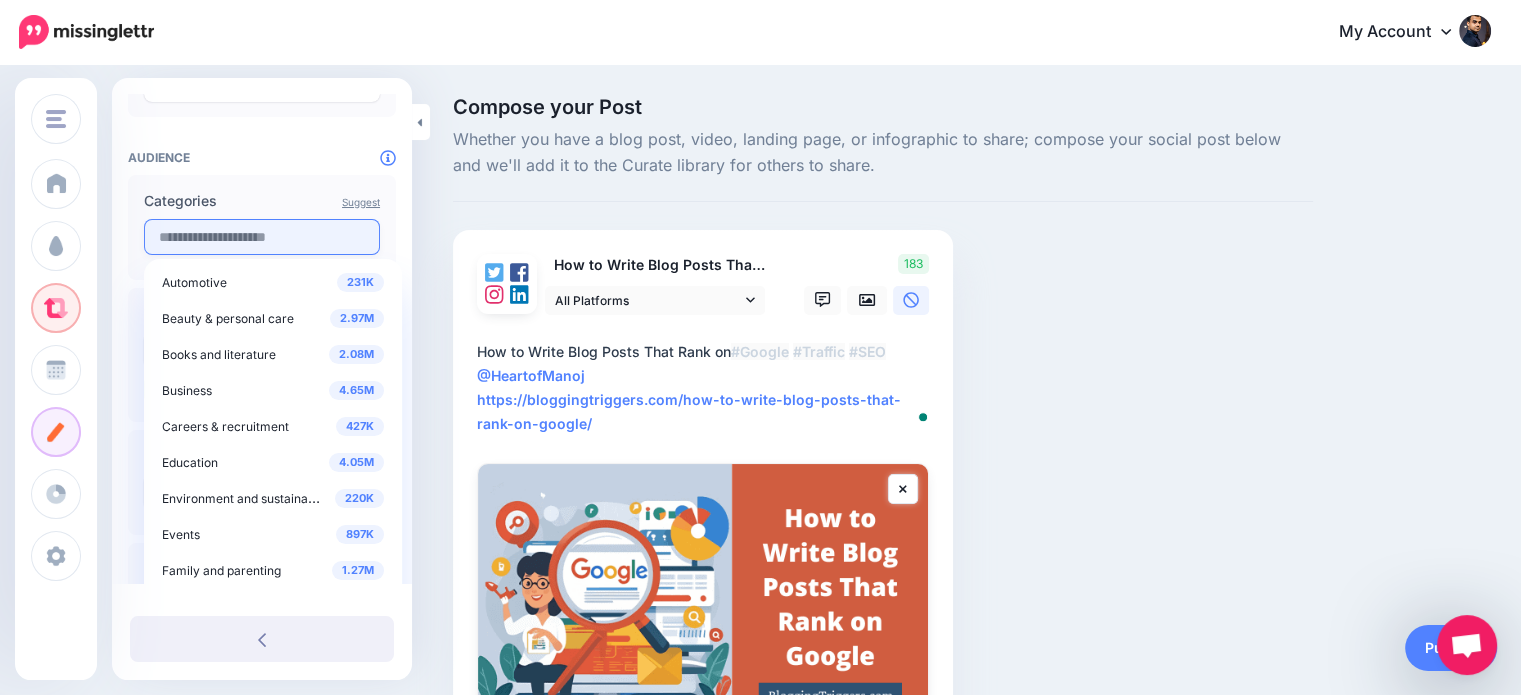click at bounding box center [262, 237] 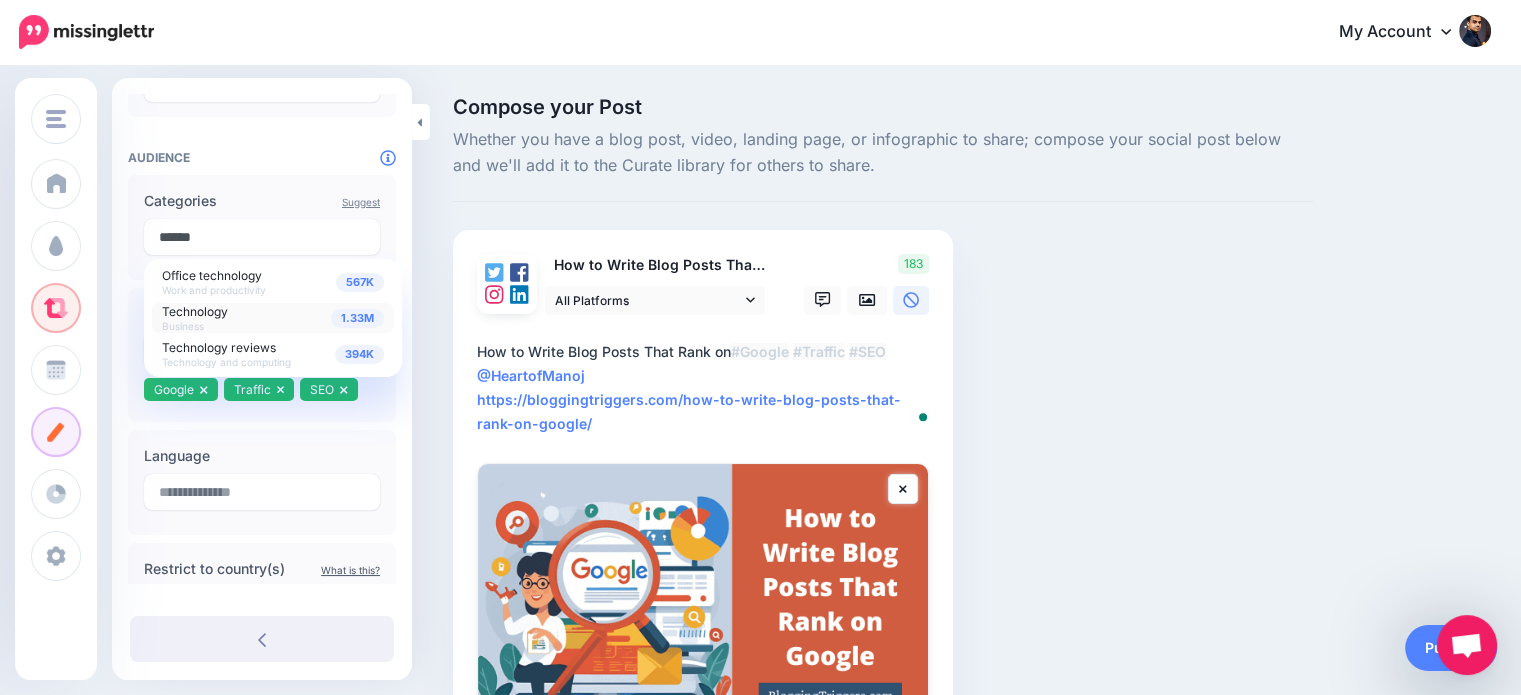 type on "******" 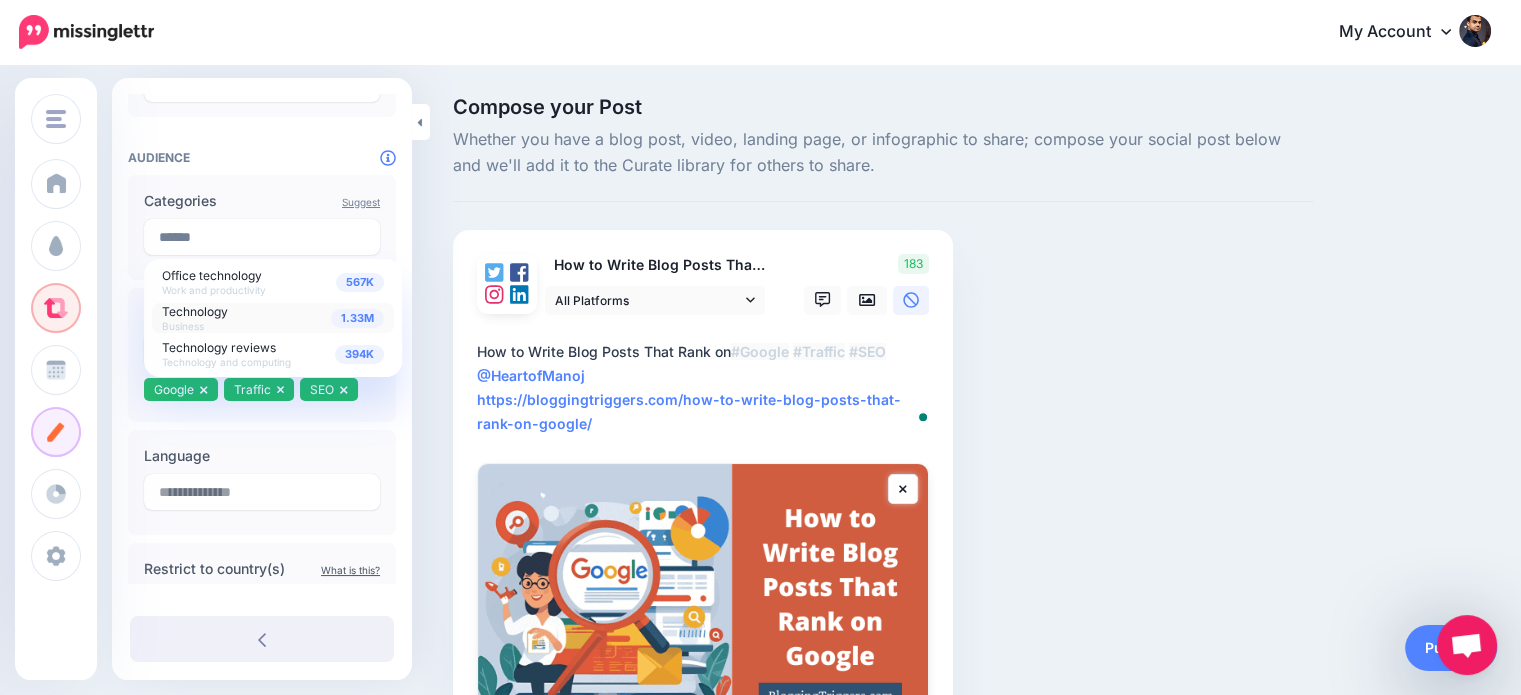 click on "Technology" at bounding box center [195, 311] 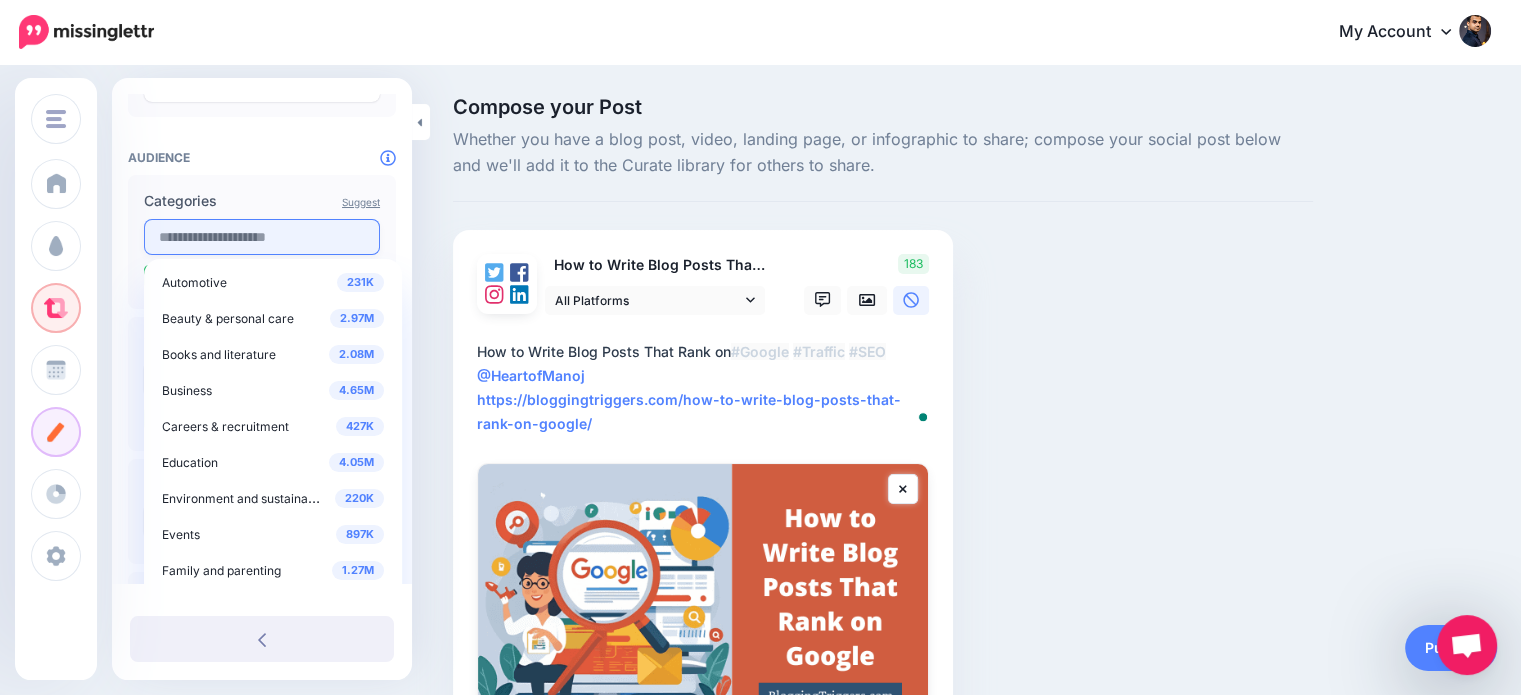 click at bounding box center [262, 237] 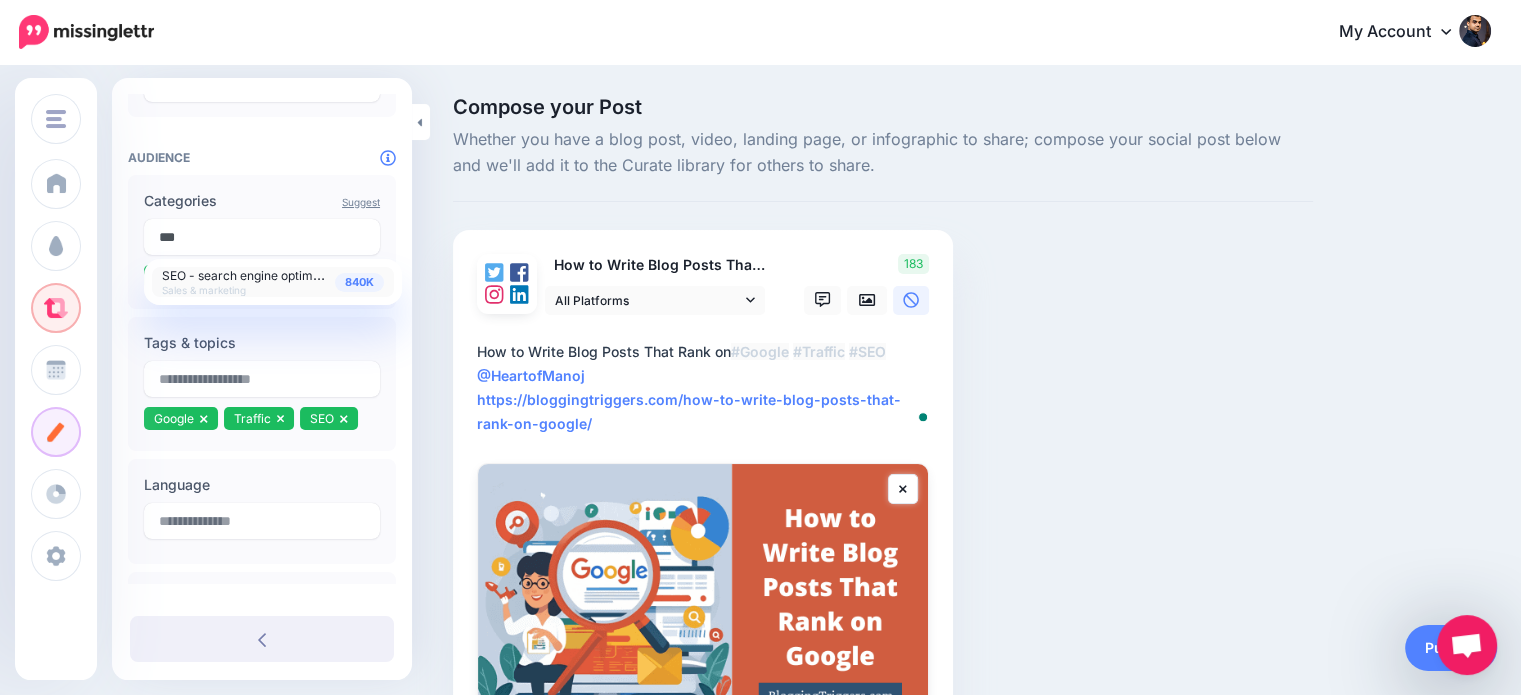 type on "***" 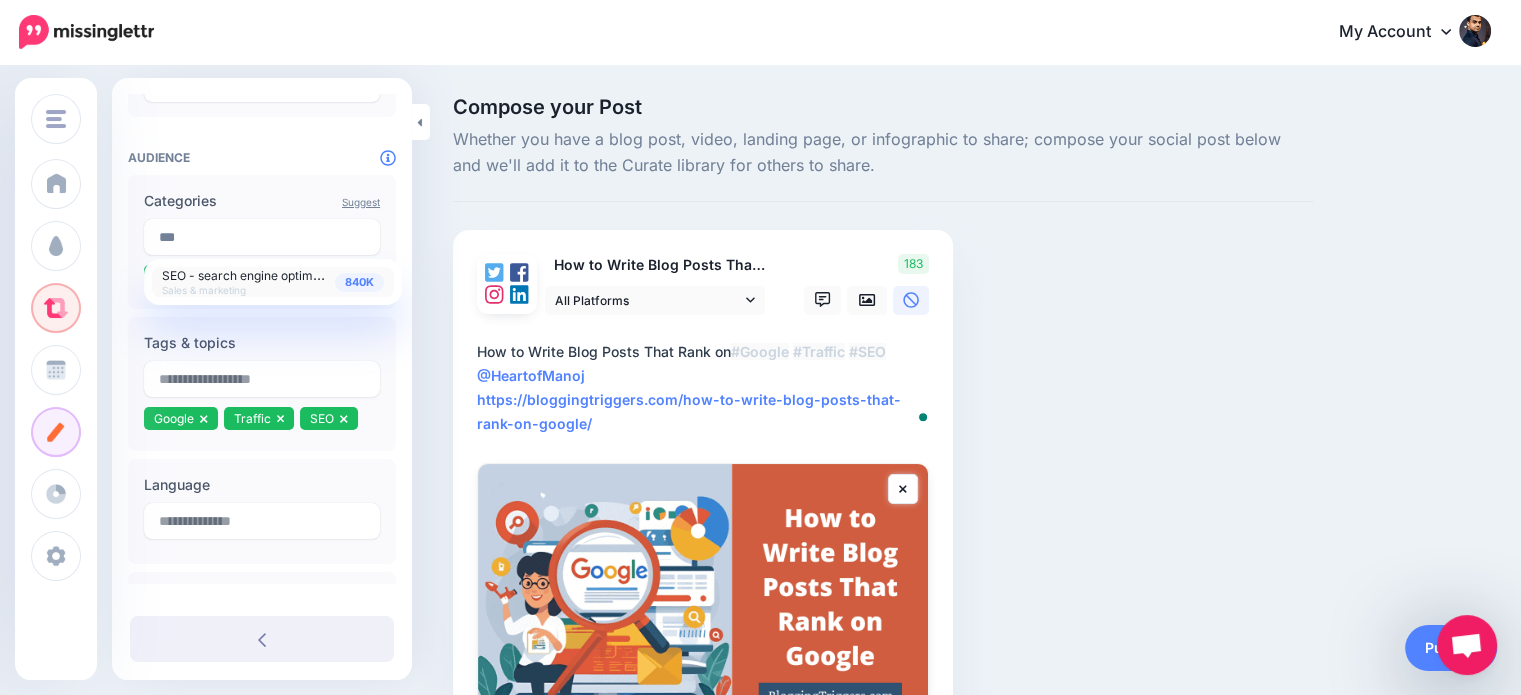click on "SEO - search engine optimization" at bounding box center (256, 274) 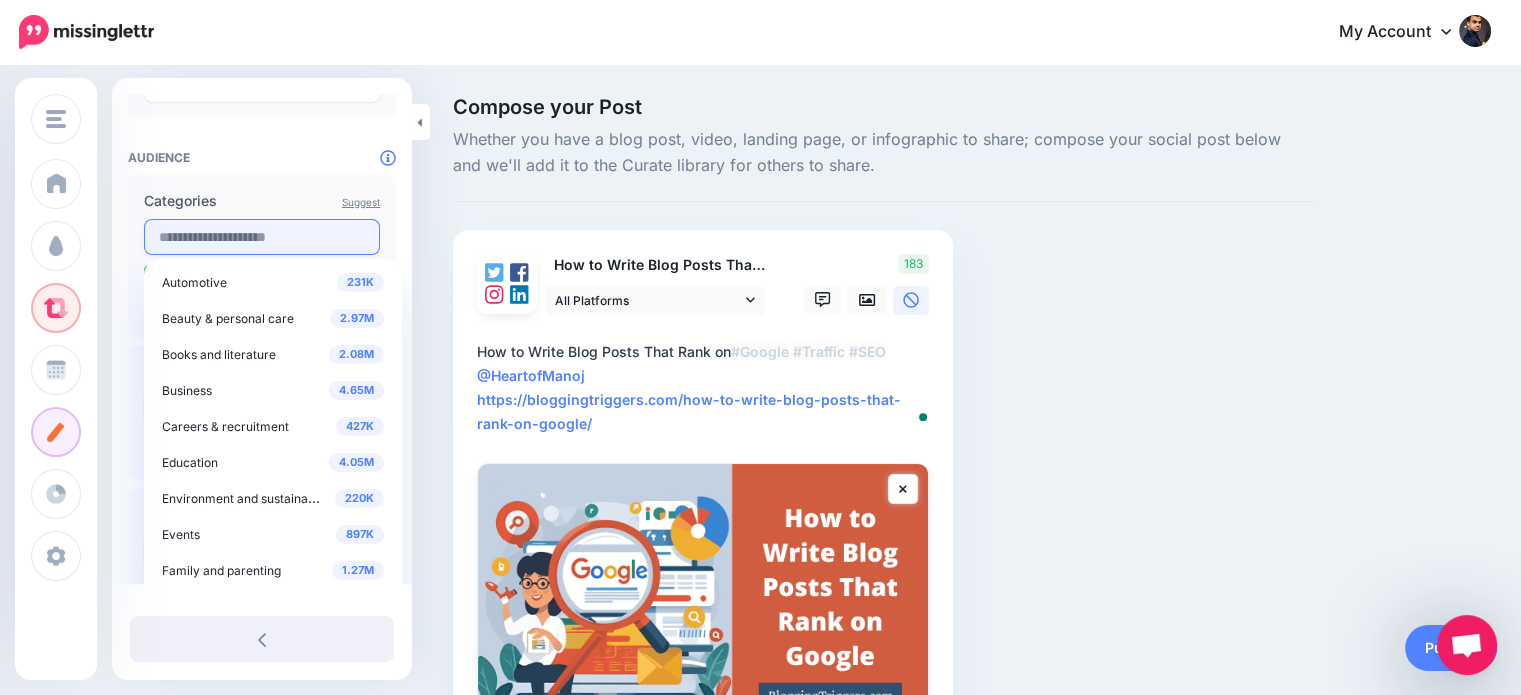 click at bounding box center [262, 237] 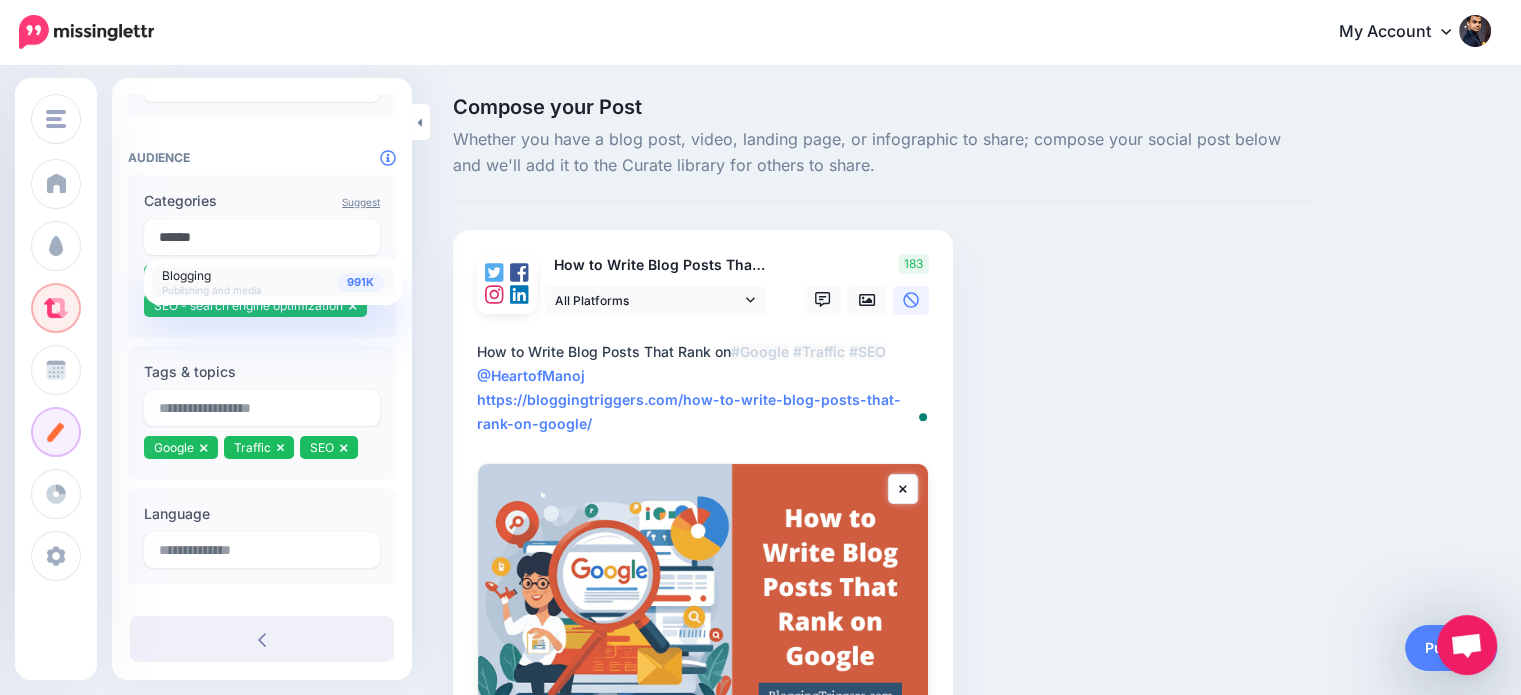 type on "******" 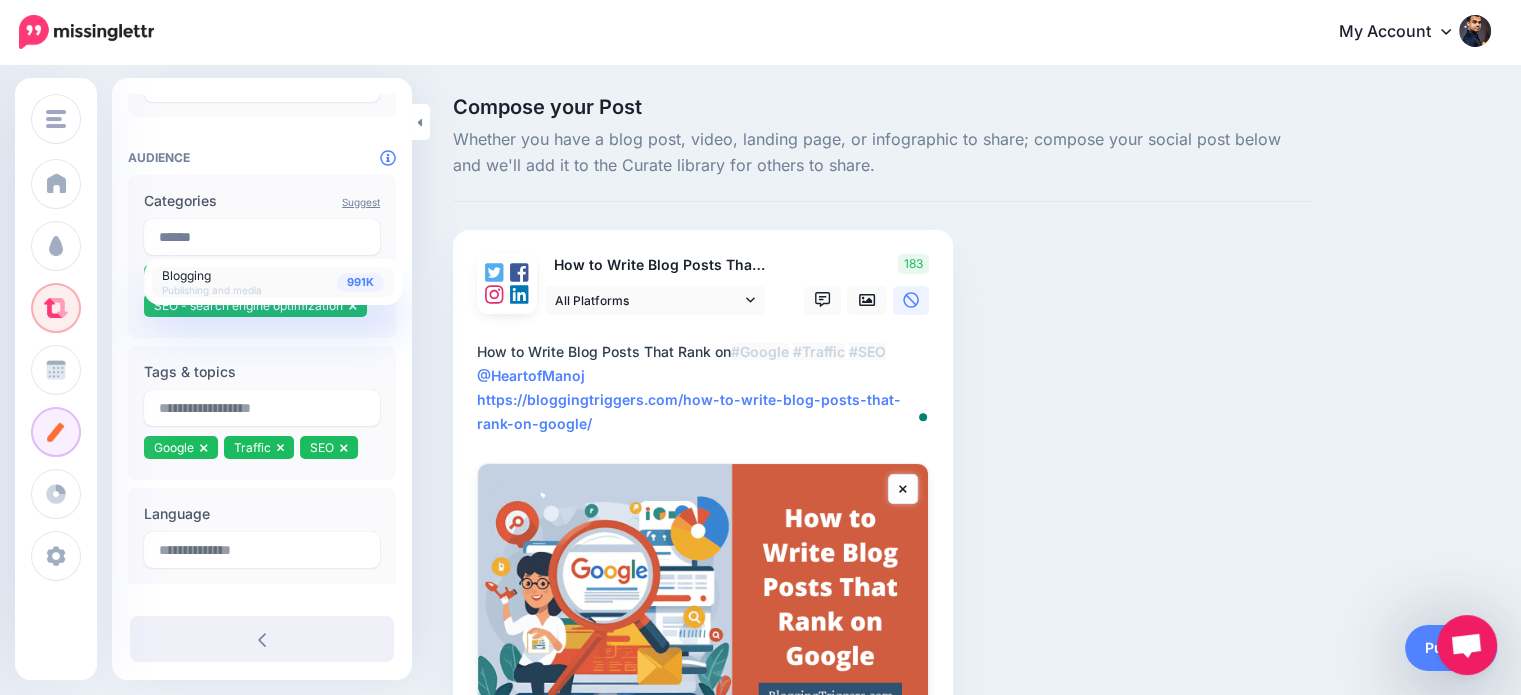 click on "991K
Blogging
Publishing and media" at bounding box center (273, 282) 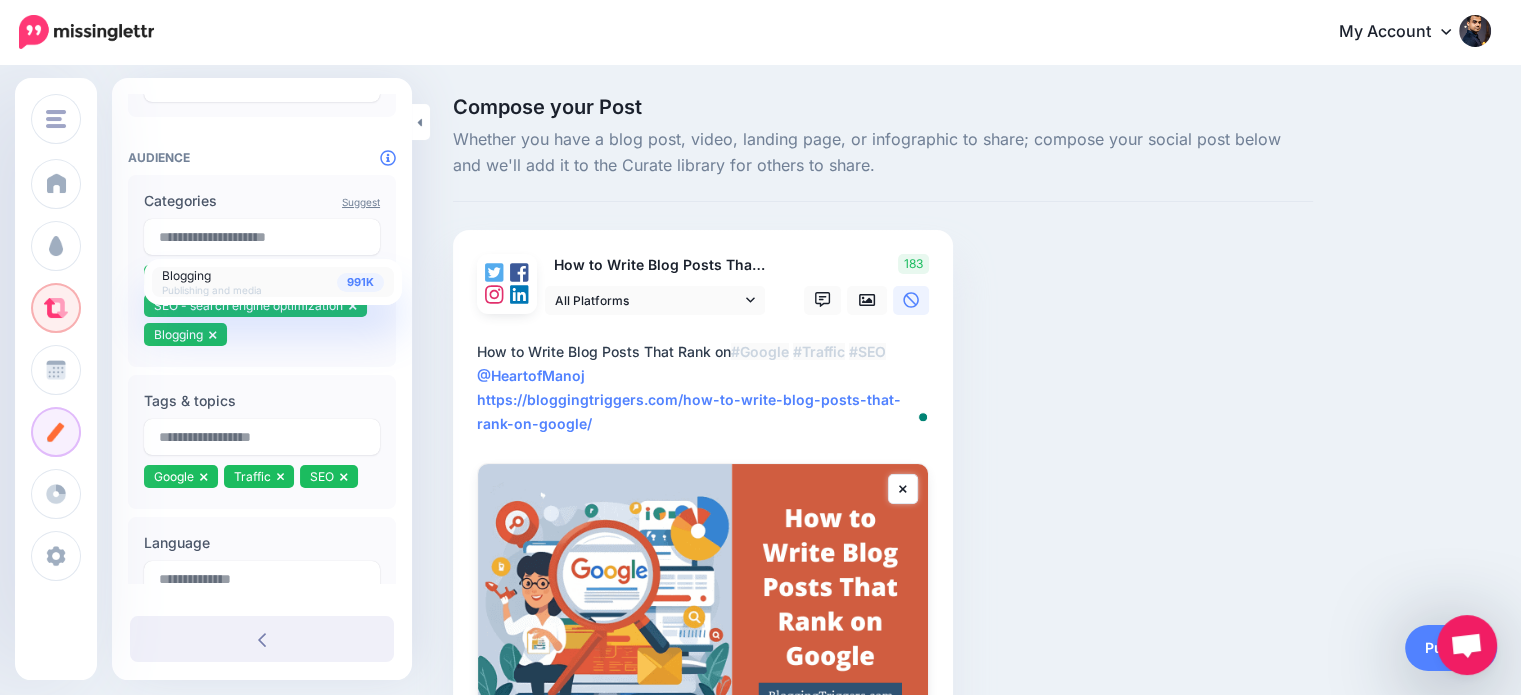 click on "Compose your Post
Whether you have a blog post, video, landing page, or infographic to share; compose your social post below and we'll add it to the Curate library for others to share.
How to Write Blog Posts That Rank on Google" at bounding box center [883, 495] 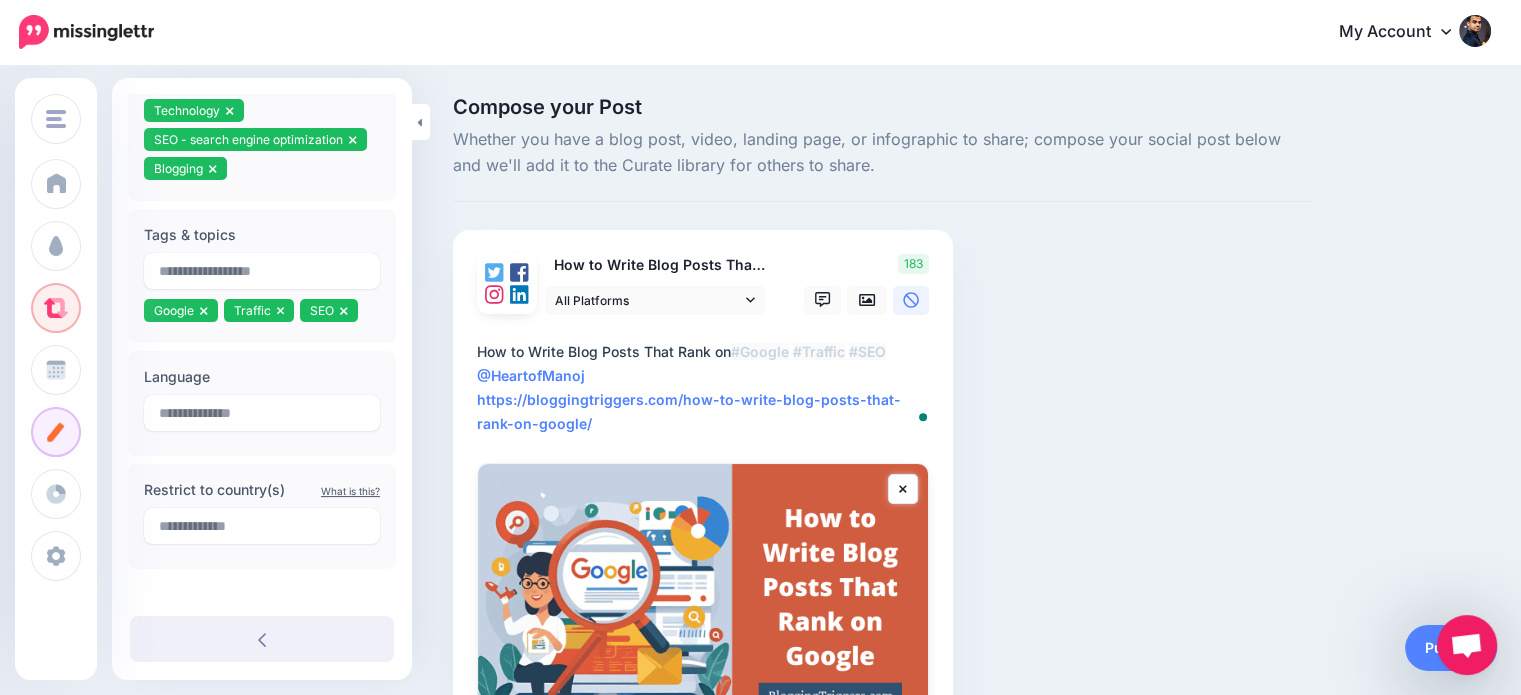 scroll, scrollTop: 499, scrollLeft: 0, axis: vertical 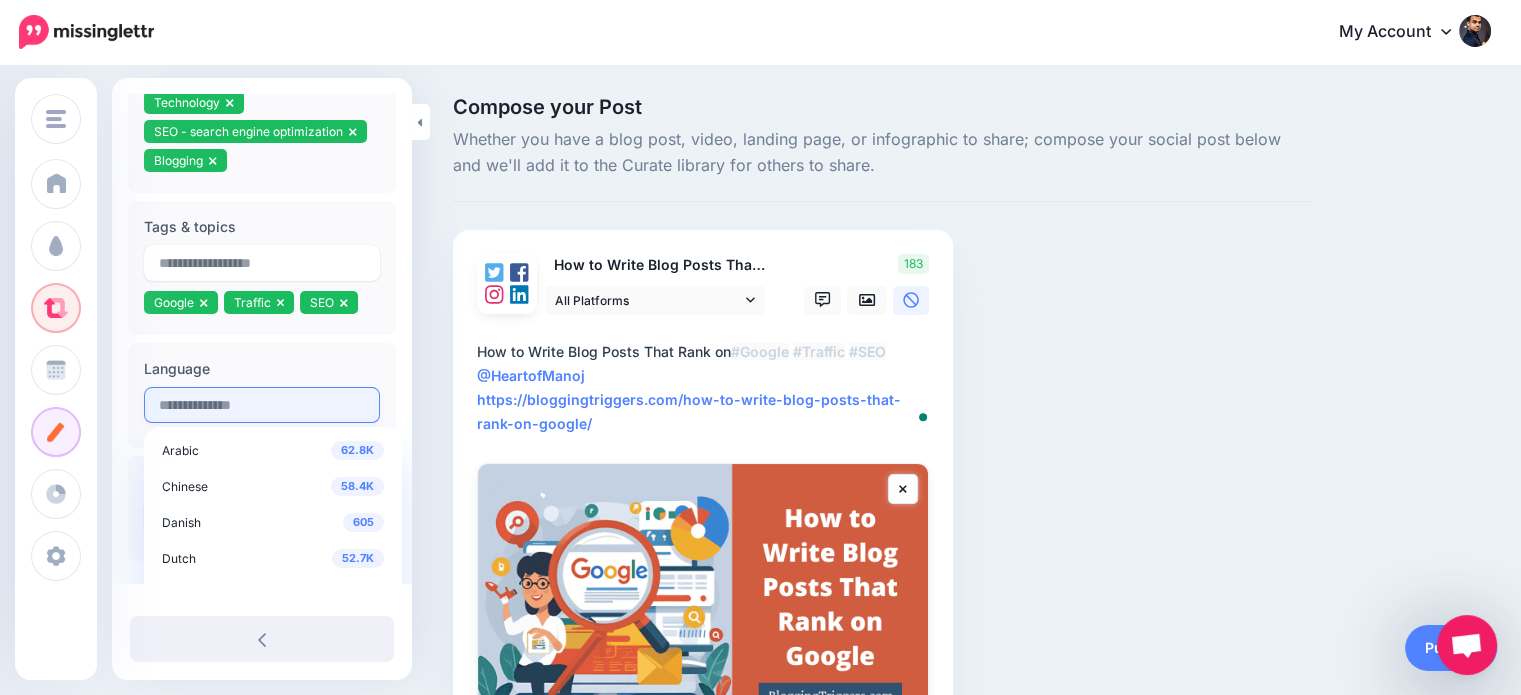 click at bounding box center (262, 405) 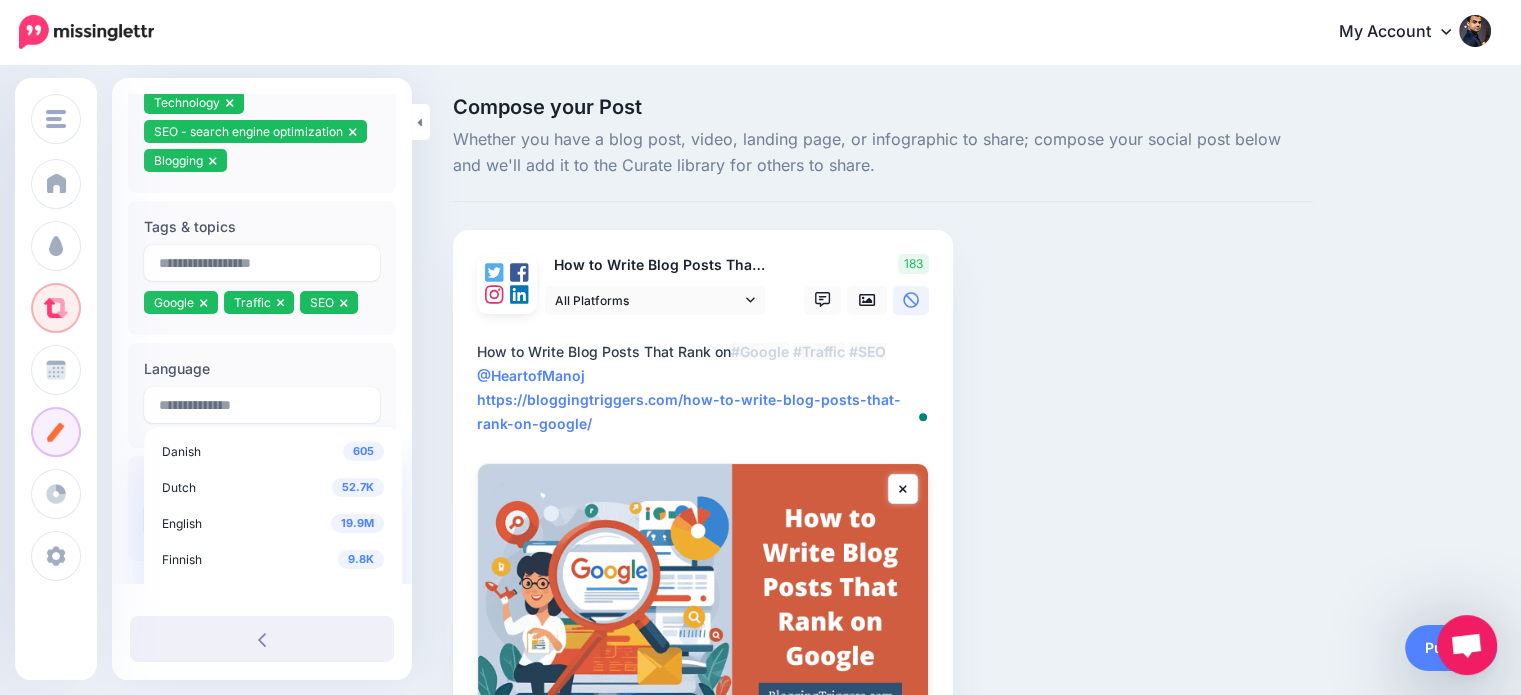 scroll, scrollTop: 76, scrollLeft: 0, axis: vertical 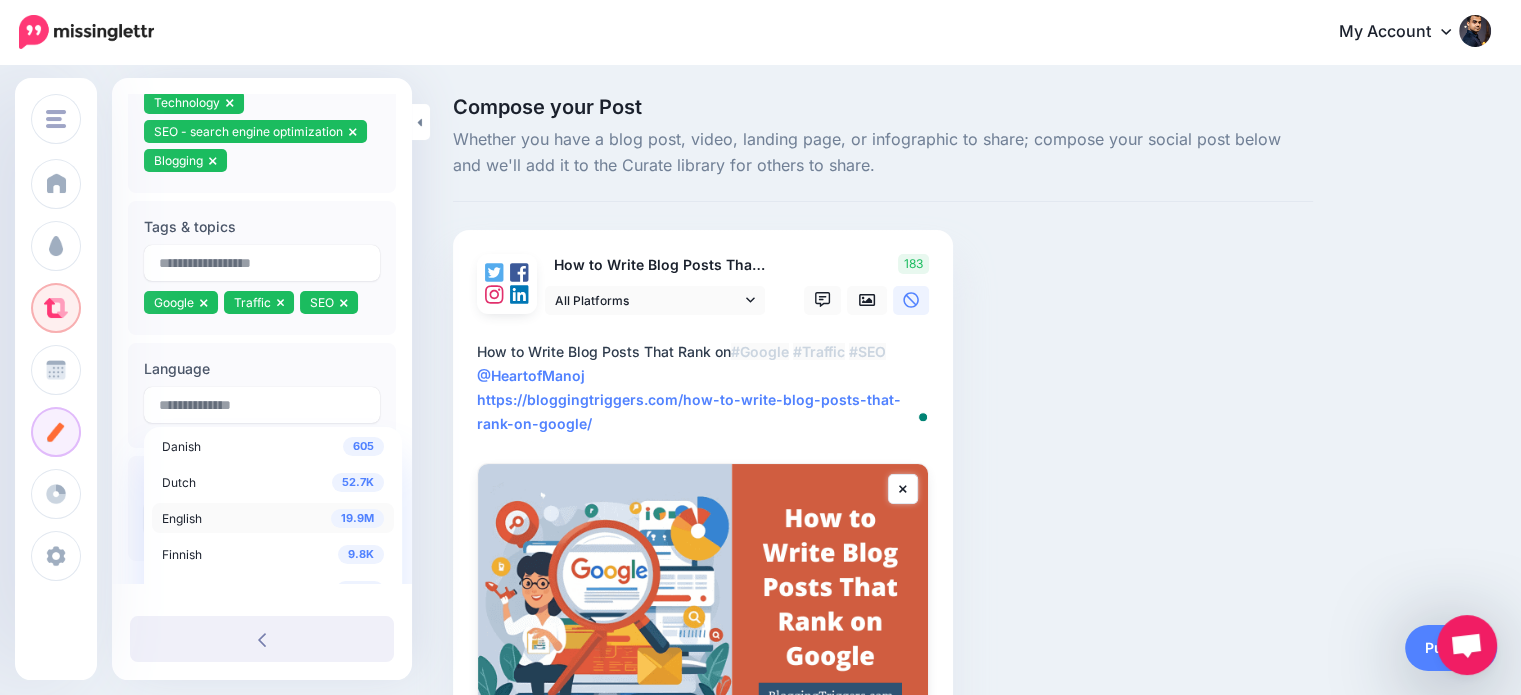 click on "19.9M" at bounding box center (357, 518) 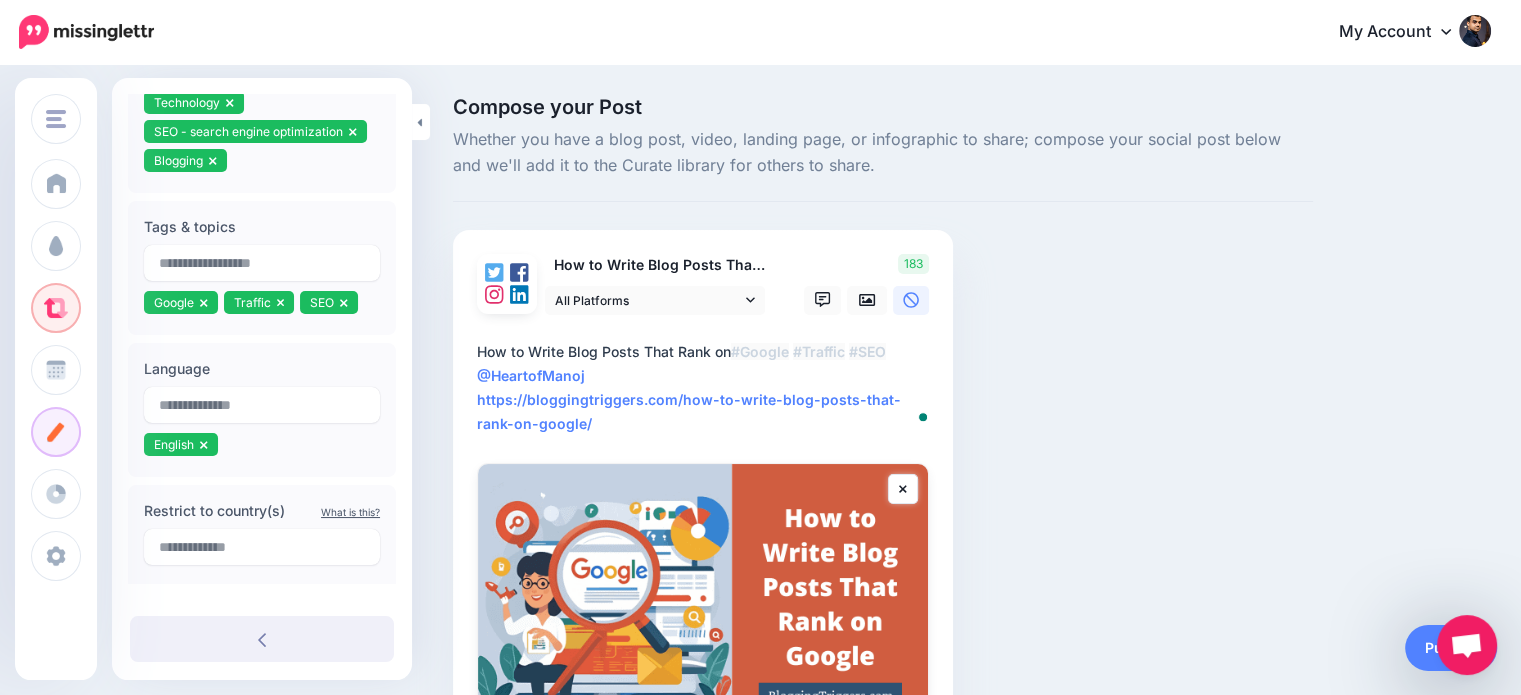 click on "Compose your Post
Whether you have a blog post, video, landing page, or infographic to share; compose your social post below and we'll add it to the Curate library for others to share.
How to Write Blog Posts That Rank on Google" at bounding box center (760, 495) 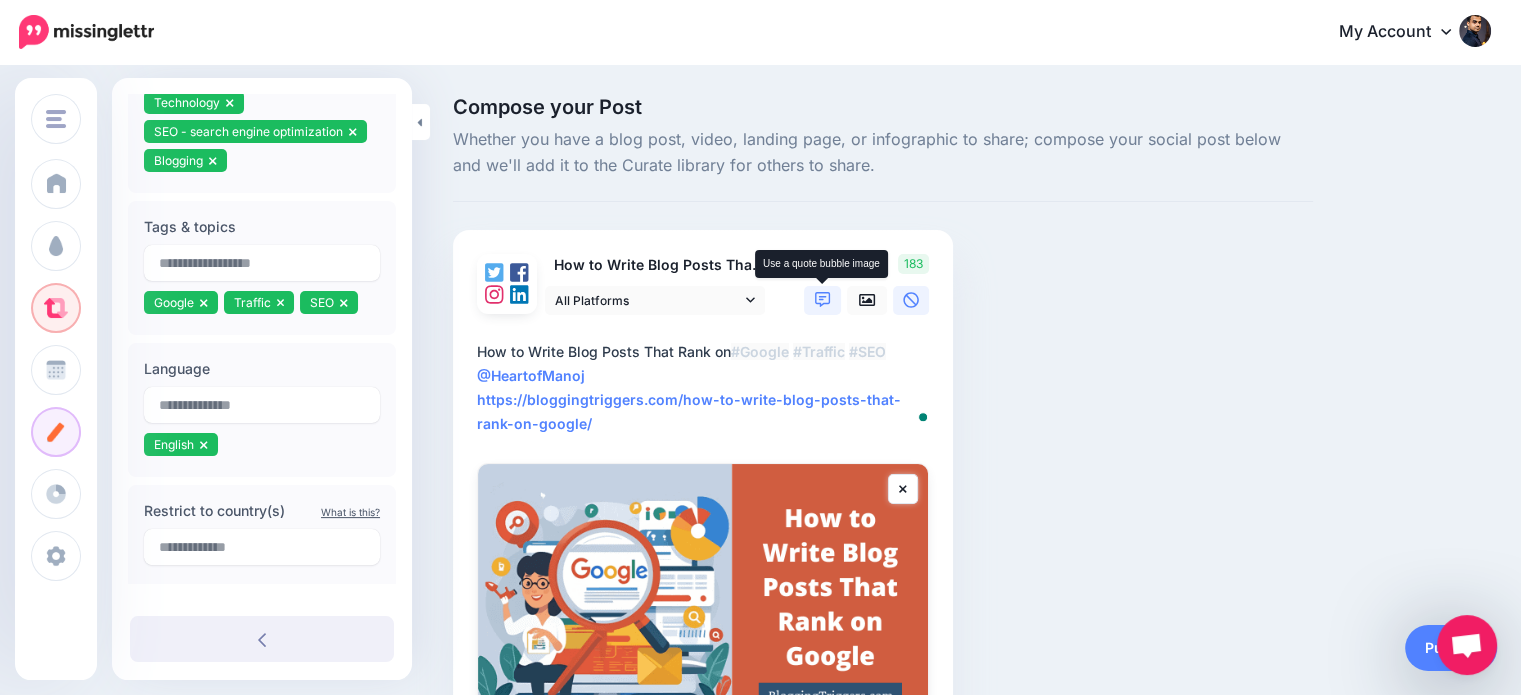 click 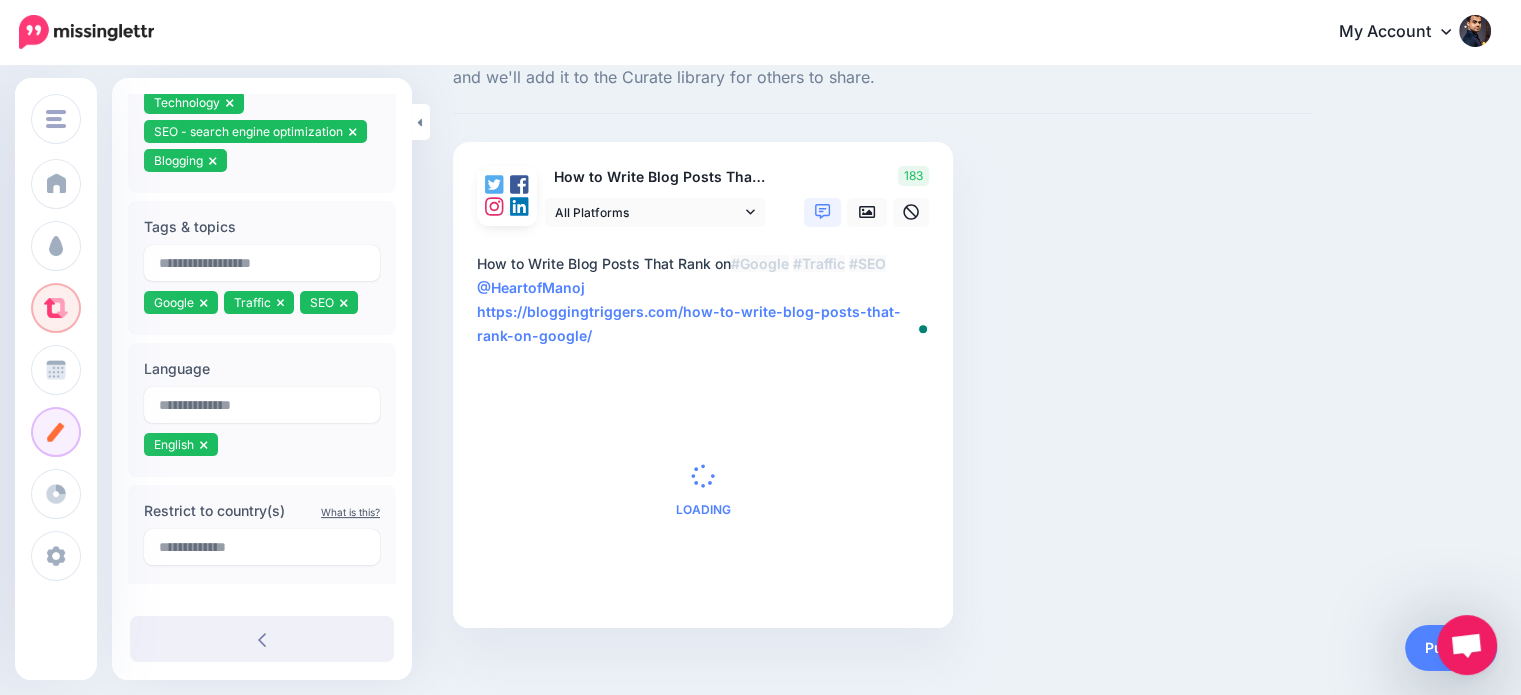 scroll, scrollTop: 110, scrollLeft: 0, axis: vertical 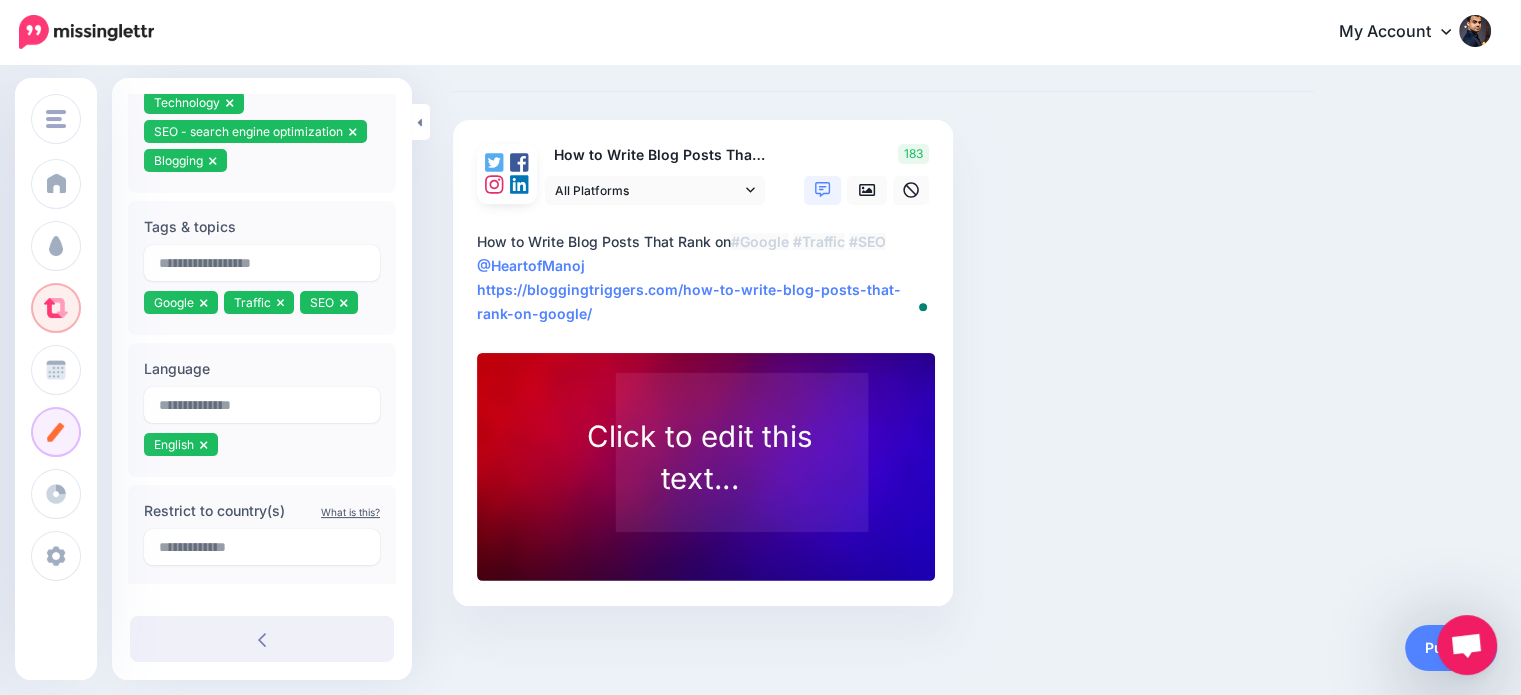 click on "Click to edit this text..." at bounding box center (699, 457) 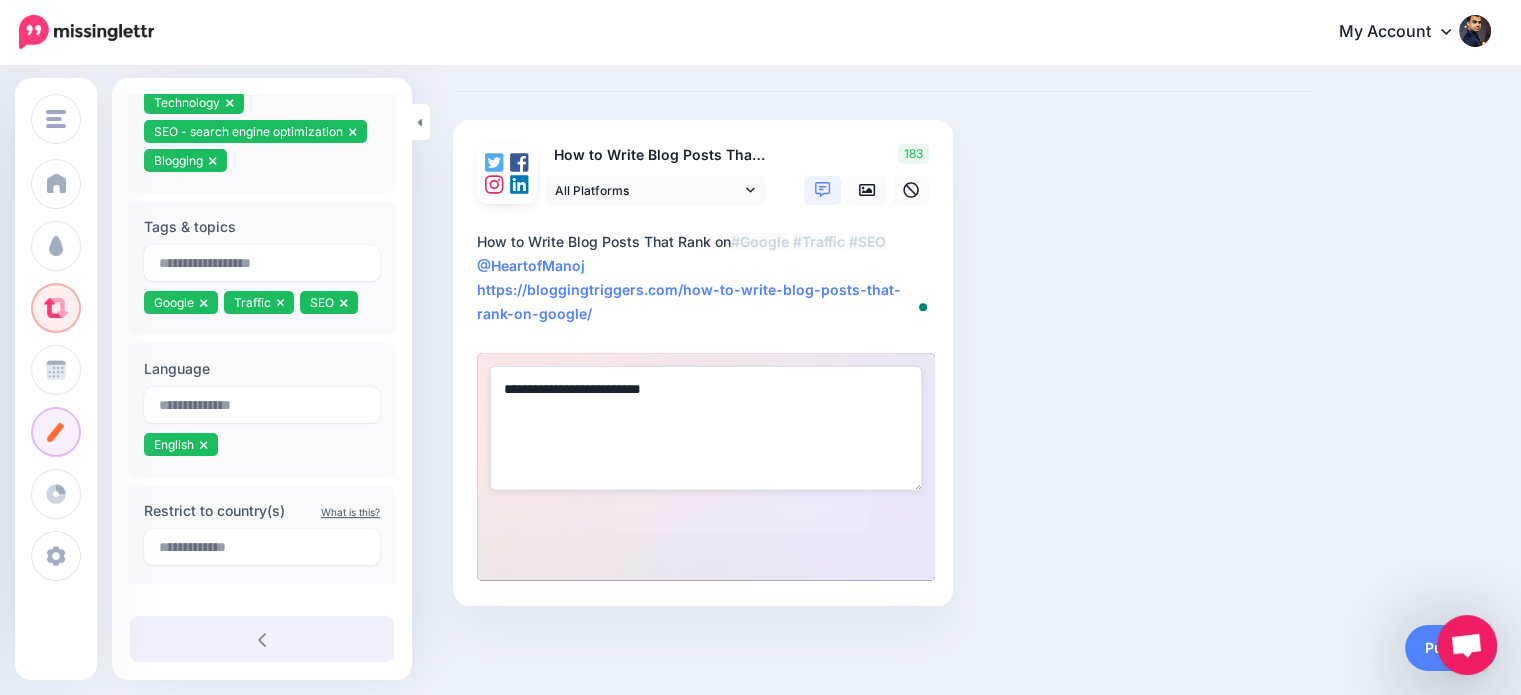 paste on "**********" 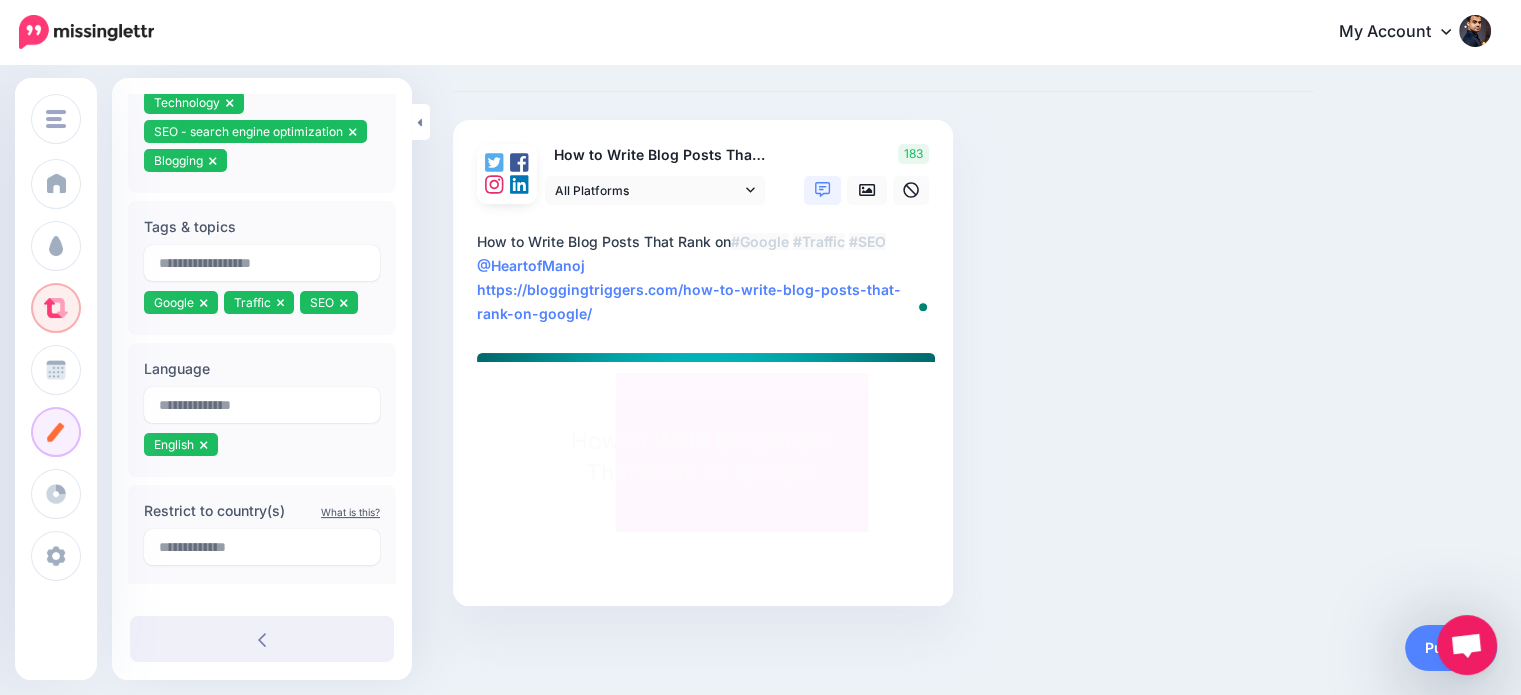 click on "How to Write Blog Posts That Rank on Google" at bounding box center (699, 457) 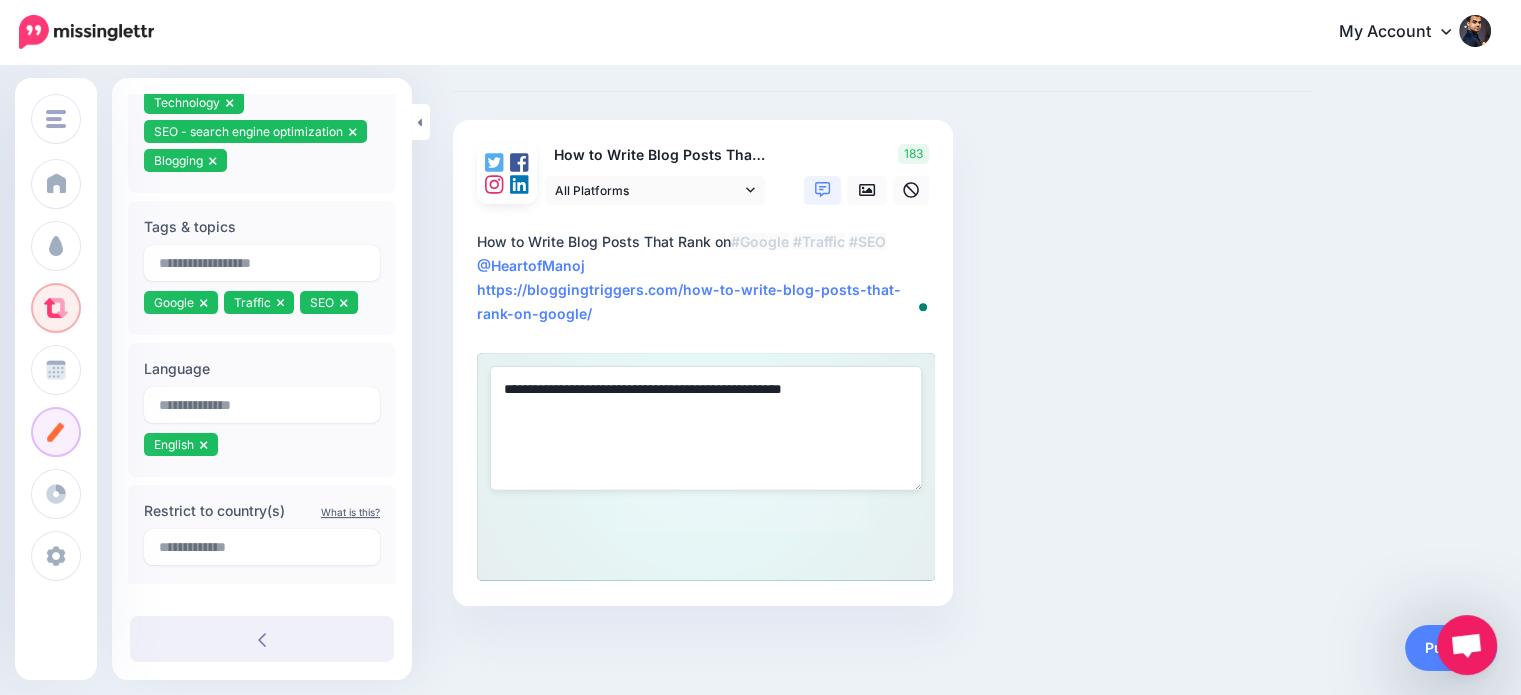 type on "**********" 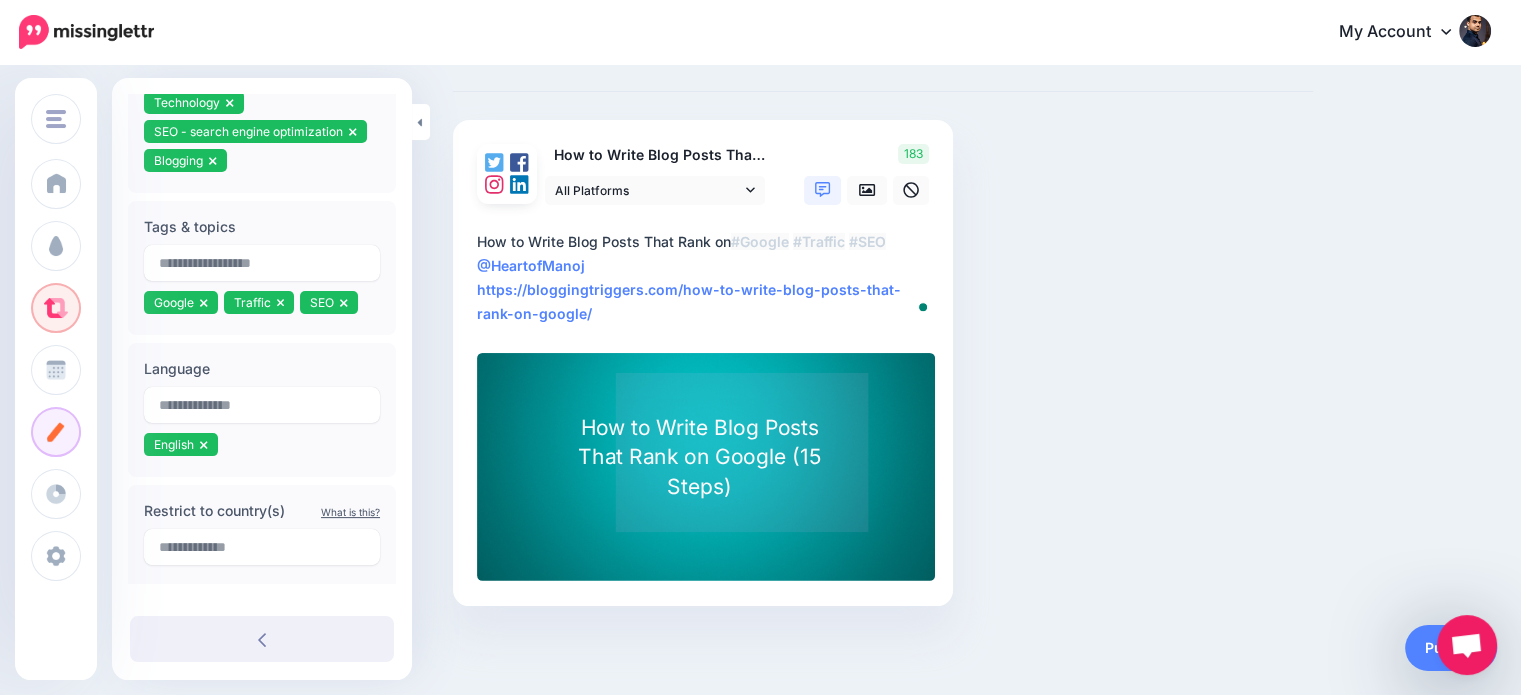 click on "Compose your Post
Whether you have a blog post, video, landing page, or infographic to share; compose your social post below and we'll add it to the Curate library for others to share.
How to Write Blog Posts That Rank on Google" at bounding box center (883, 326) 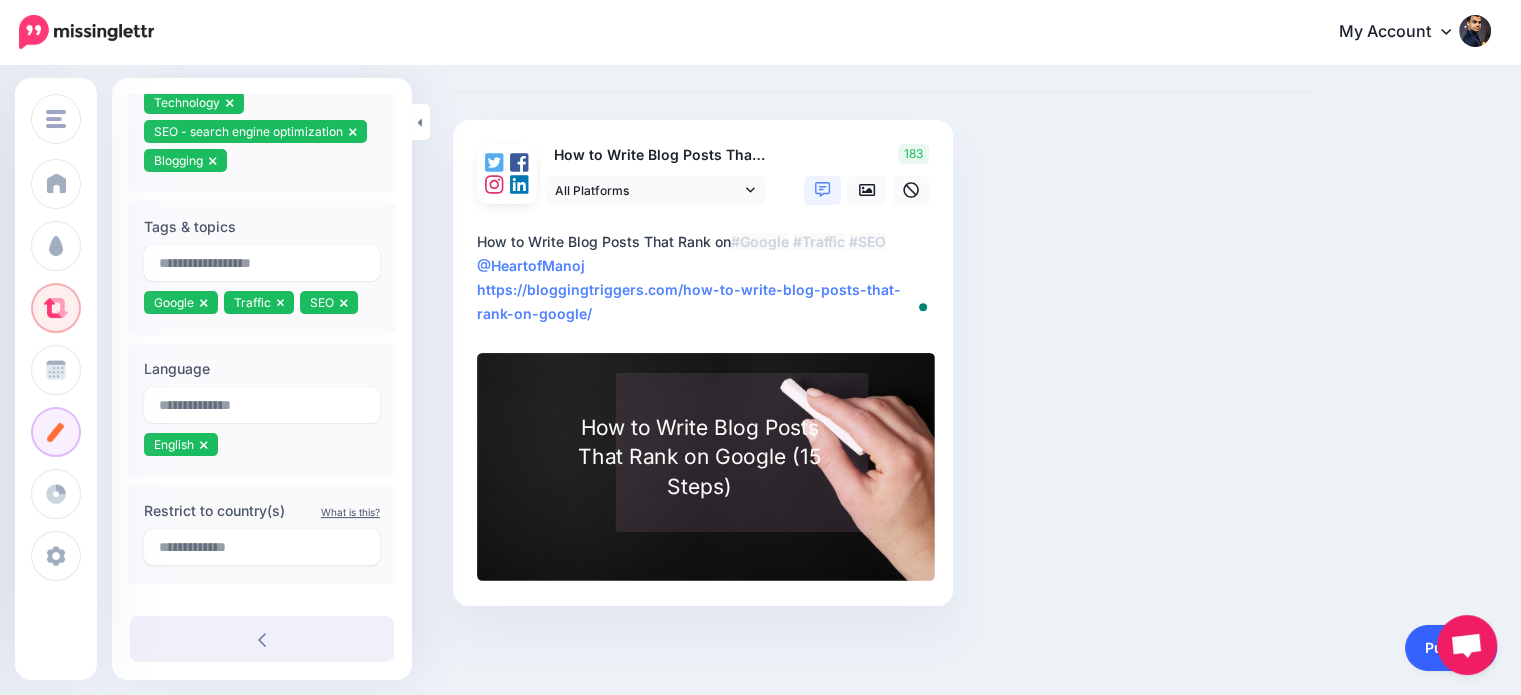 click on "Publish" at bounding box center (1451, 648) 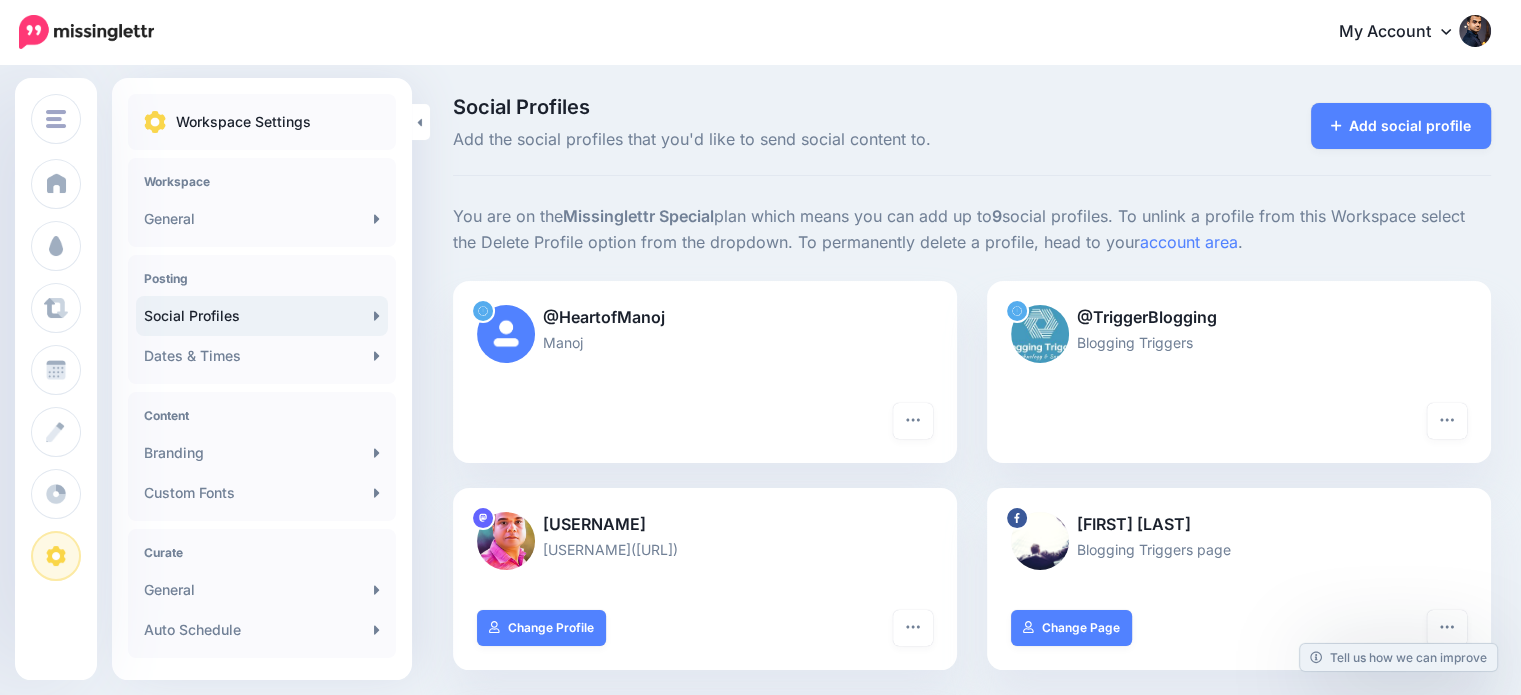 scroll, scrollTop: 0, scrollLeft: 0, axis: both 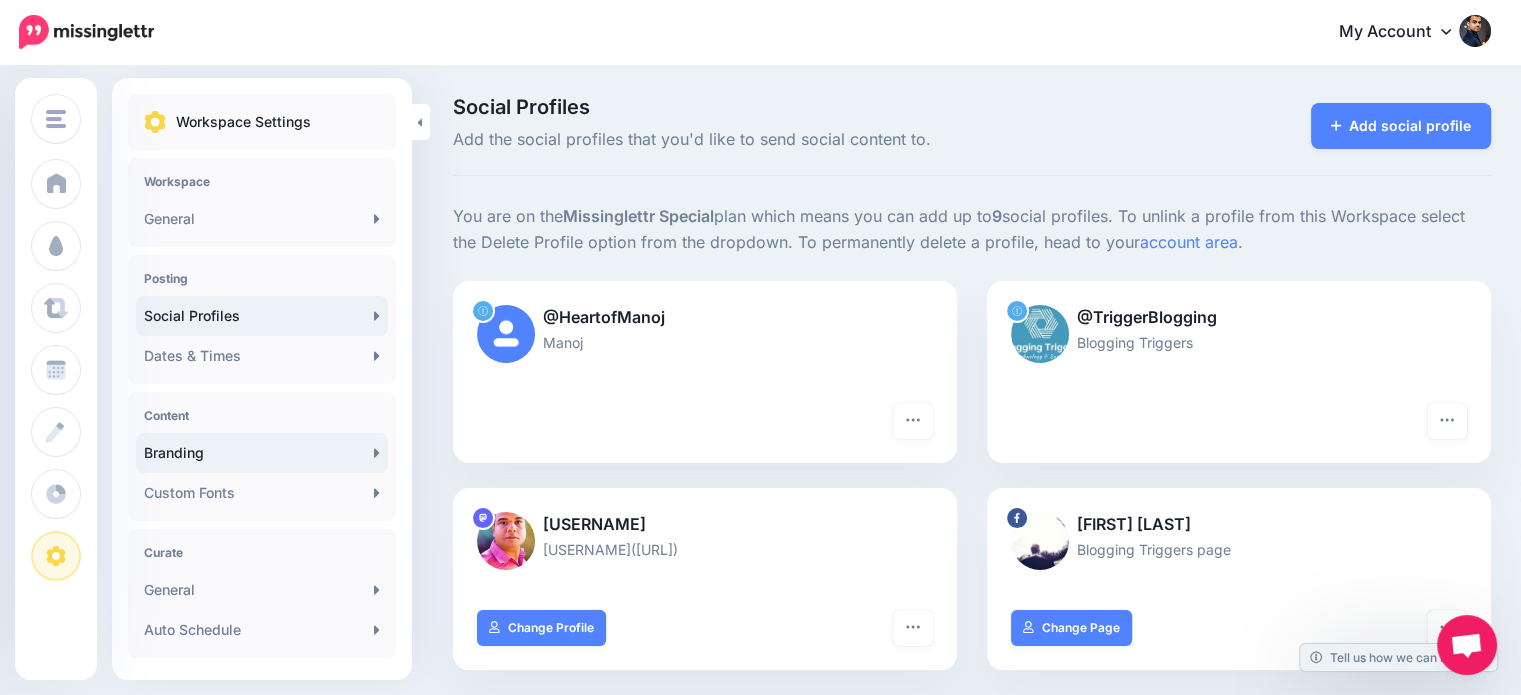 click on "Branding" at bounding box center (262, 453) 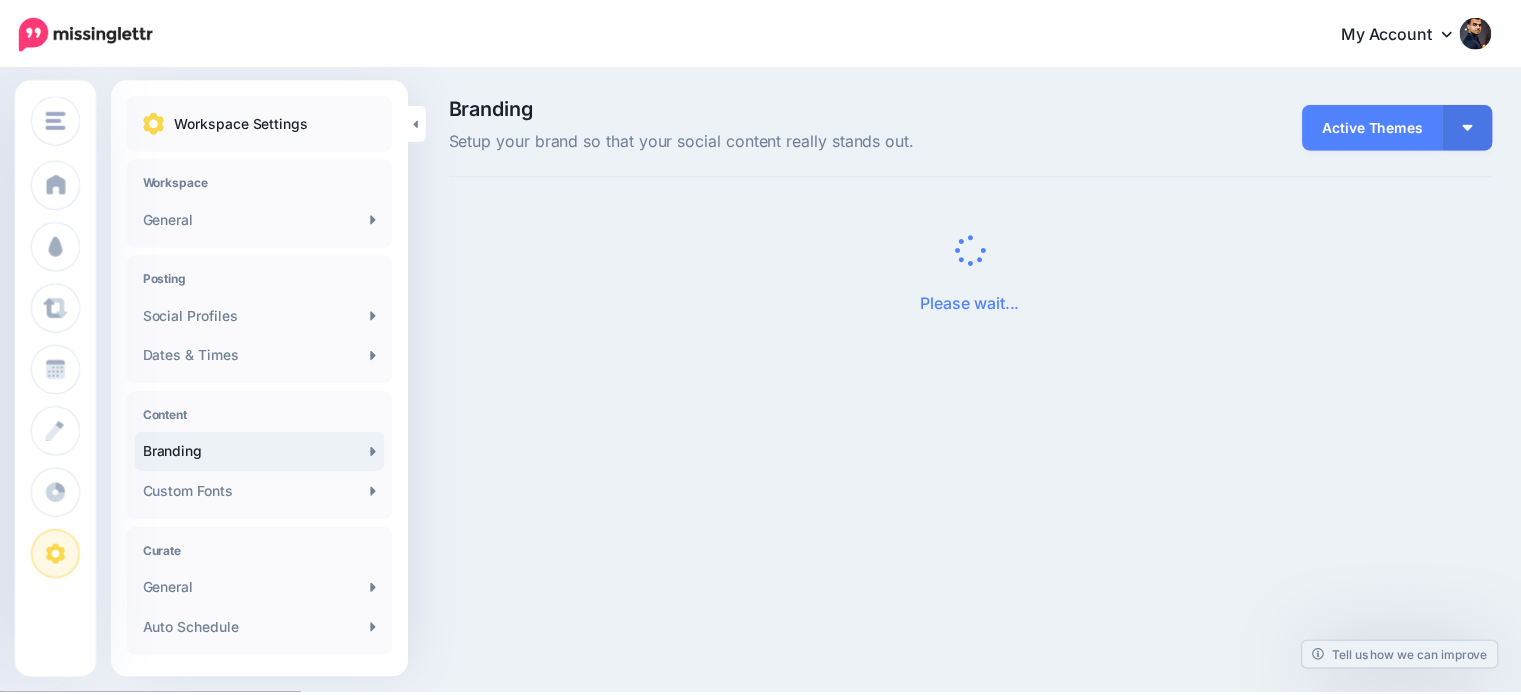 scroll, scrollTop: 0, scrollLeft: 0, axis: both 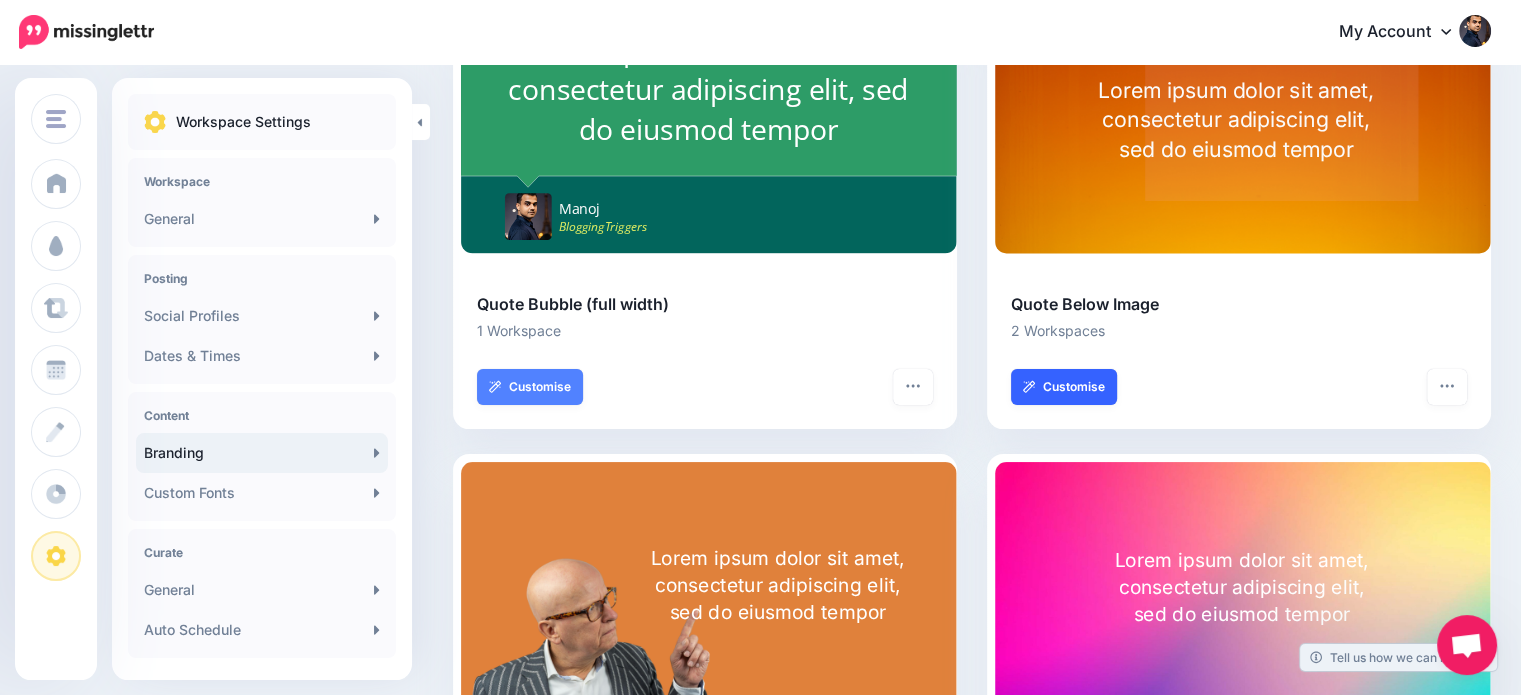 click on "Customise" at bounding box center (1064, 387) 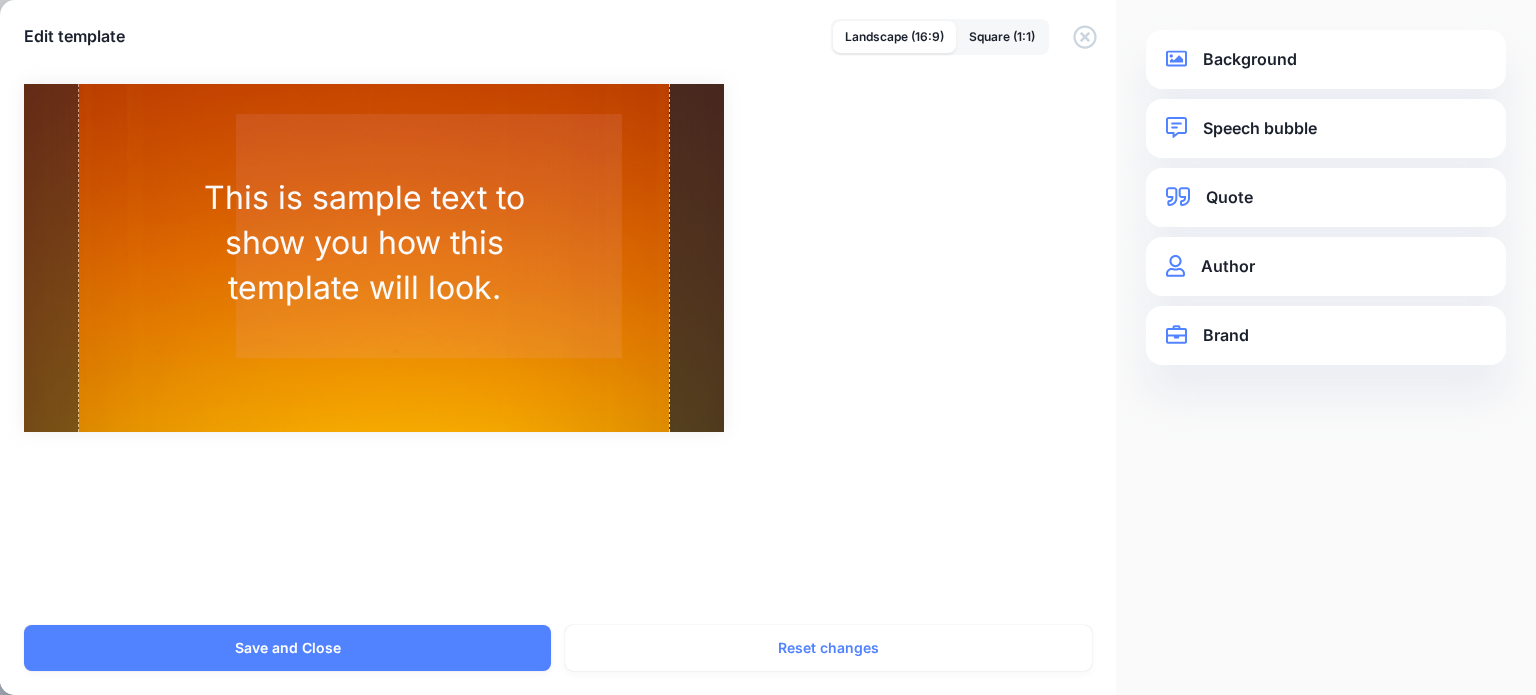 click on "Background" at bounding box center [1326, 59] 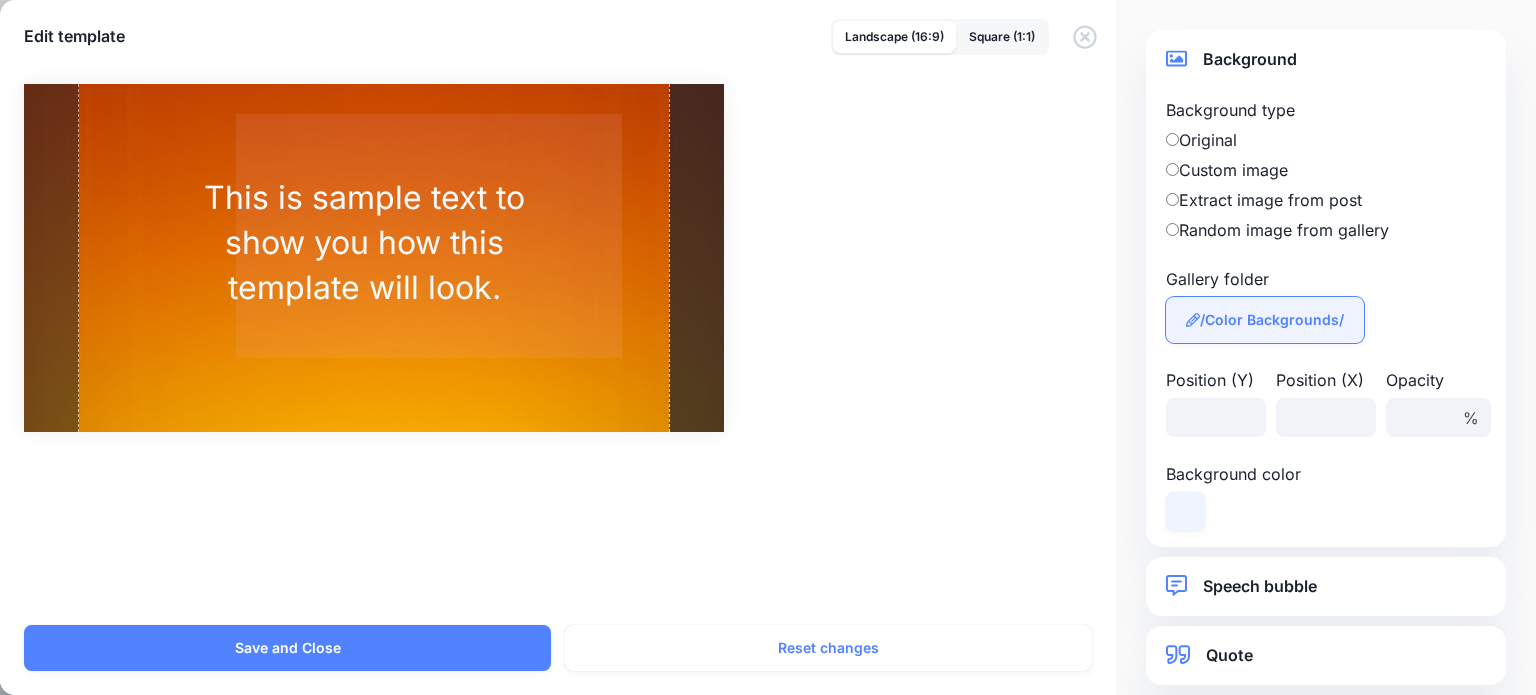 click on "/Color Backgrounds/" at bounding box center [1272, 320] 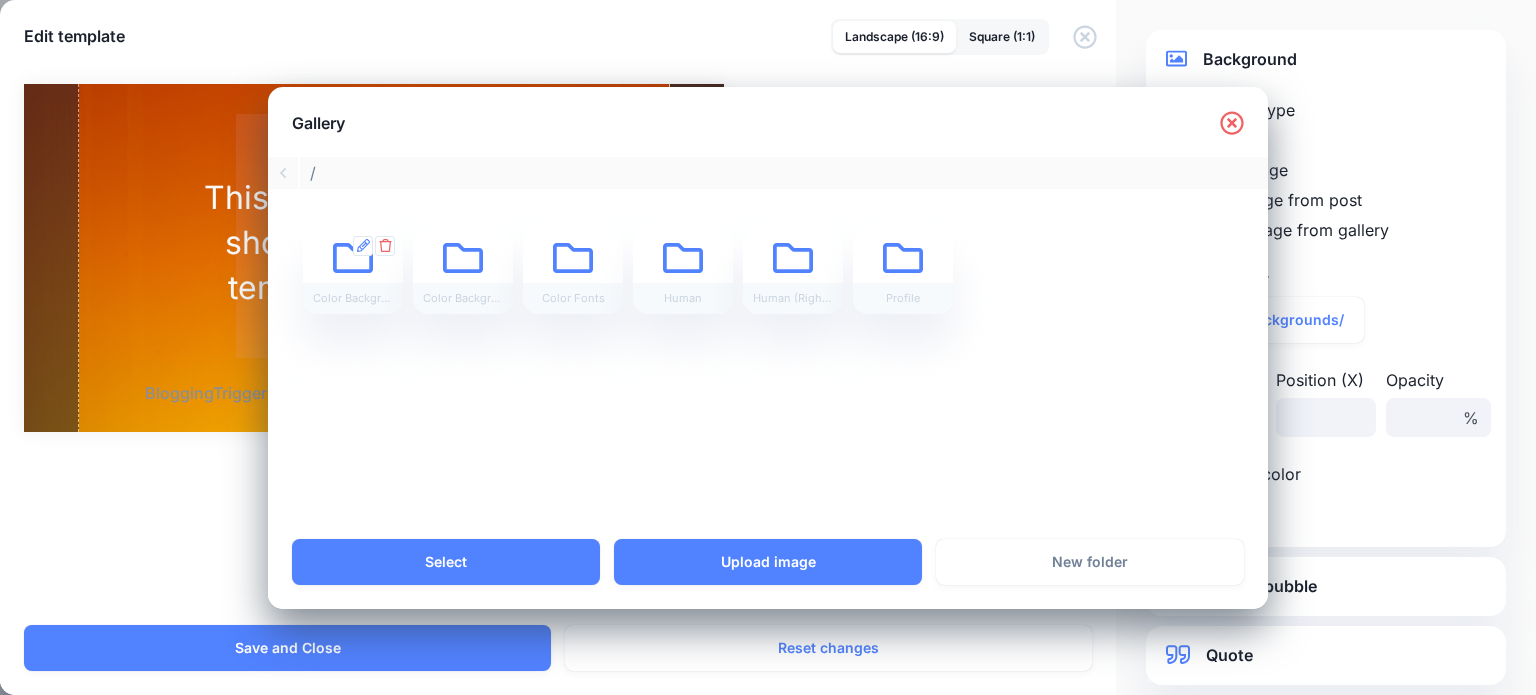 click 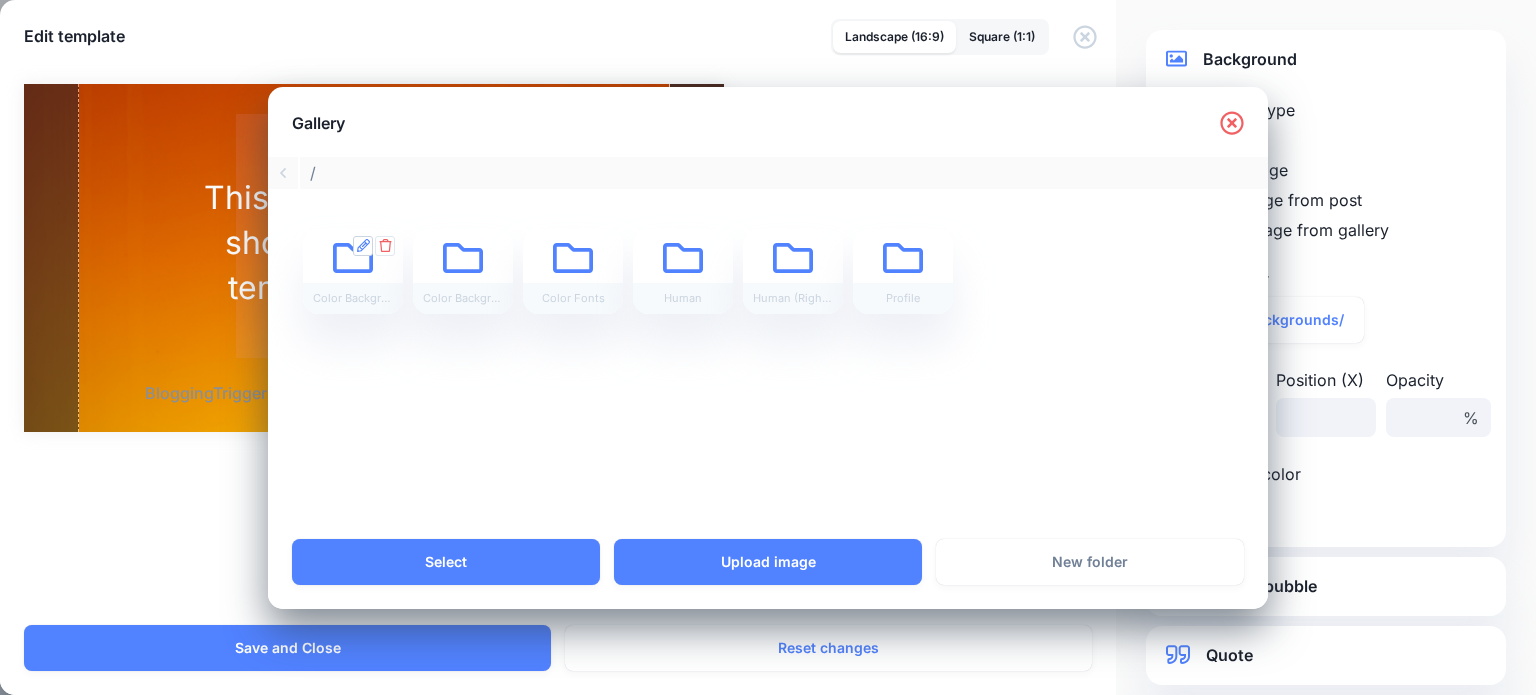 click at bounding box center [363, 246] 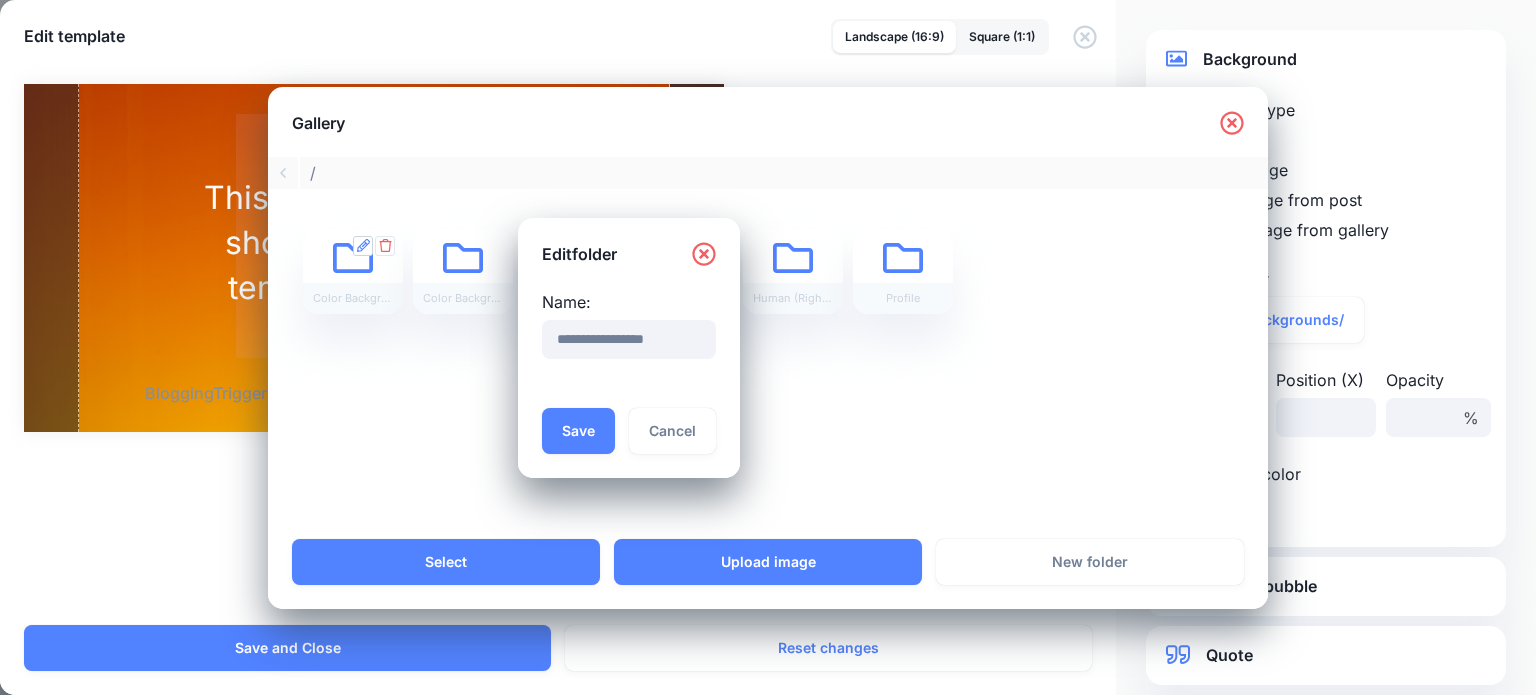 click on "My Account
Dashboard
My Account
Billing
Logout" at bounding box center (768, 142) 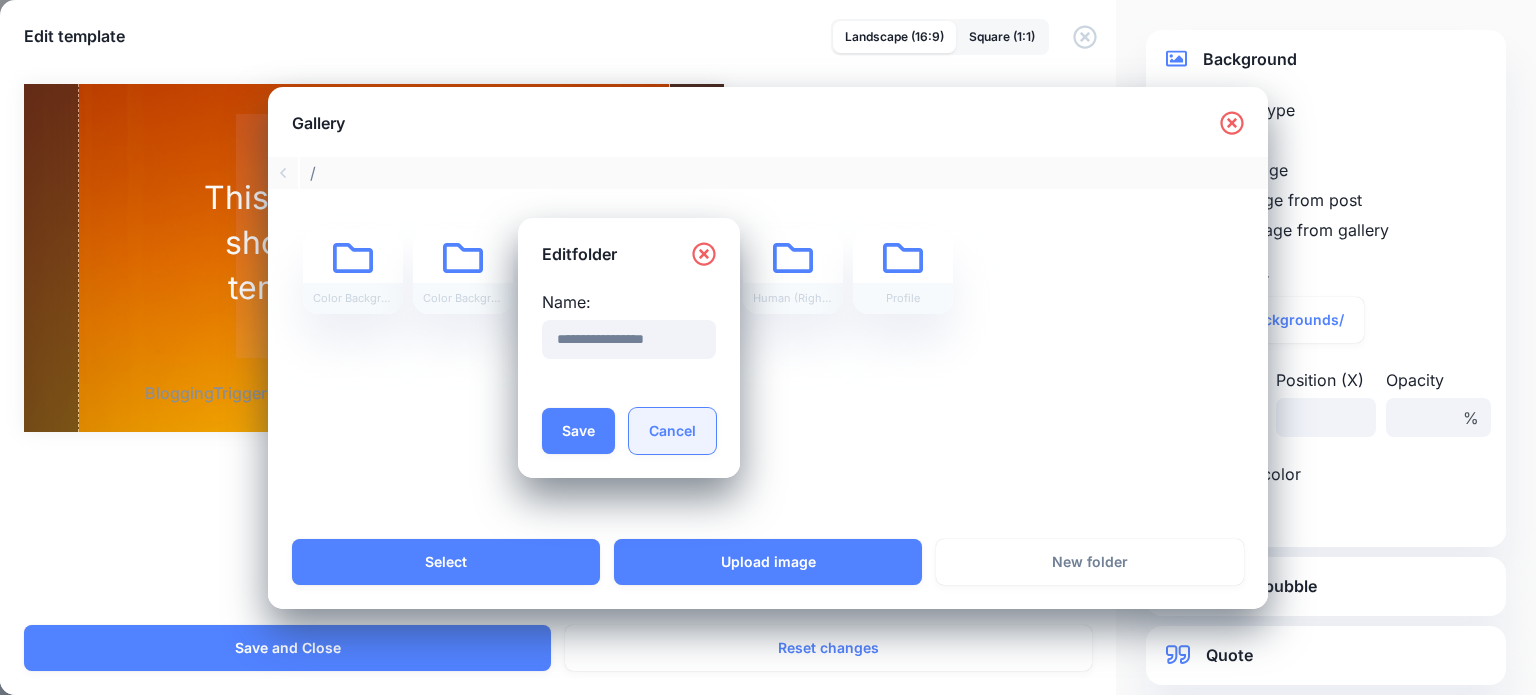 click on "Cancel" at bounding box center [672, 431] 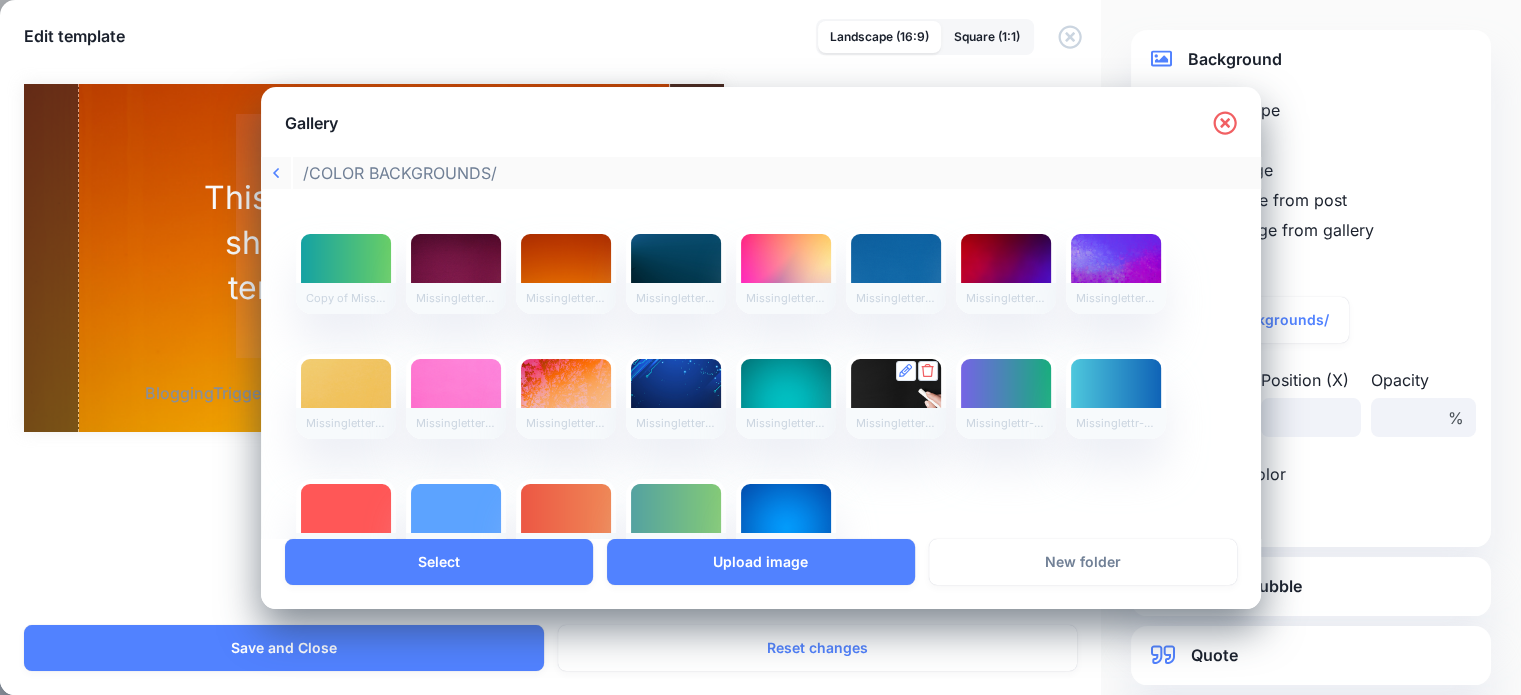 click 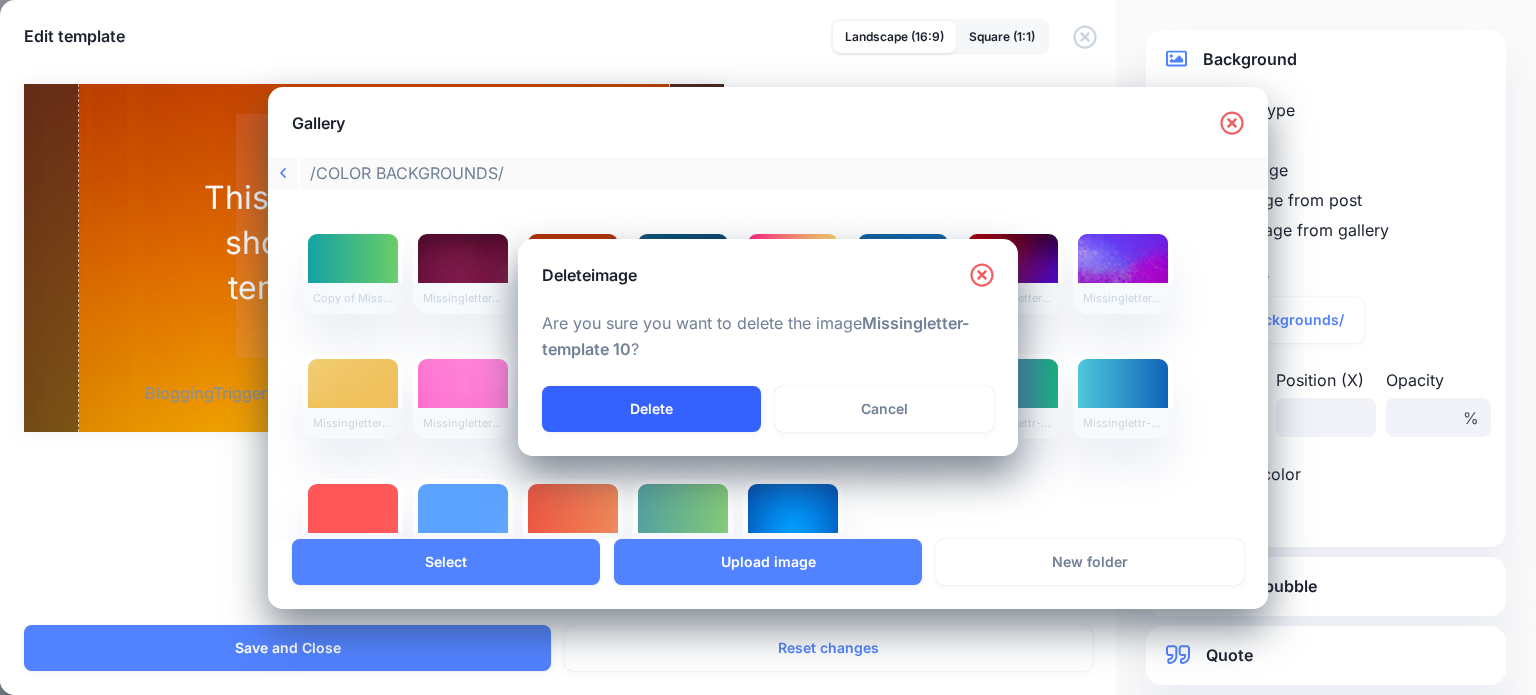 click on "Delete" at bounding box center [651, 409] 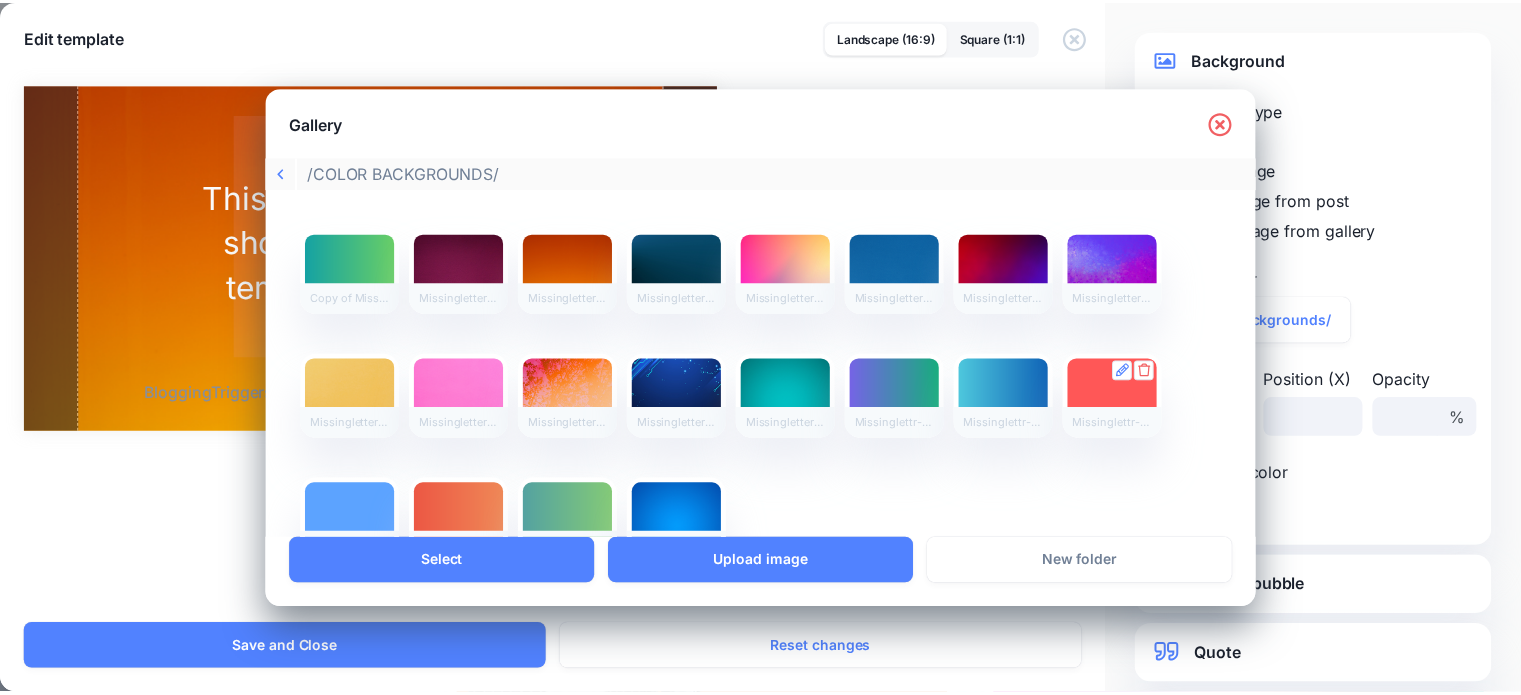 scroll, scrollTop: 0, scrollLeft: 0, axis: both 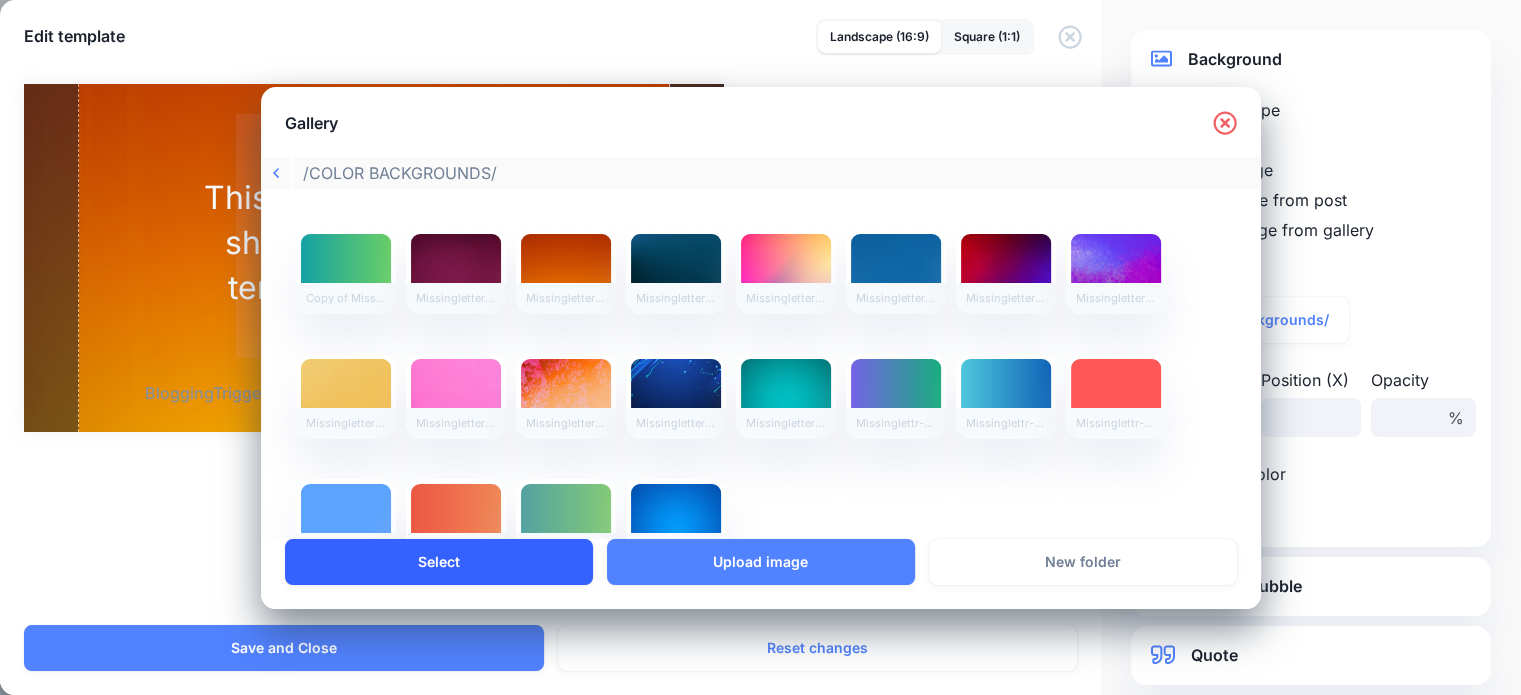click on "Select" at bounding box center (439, 562) 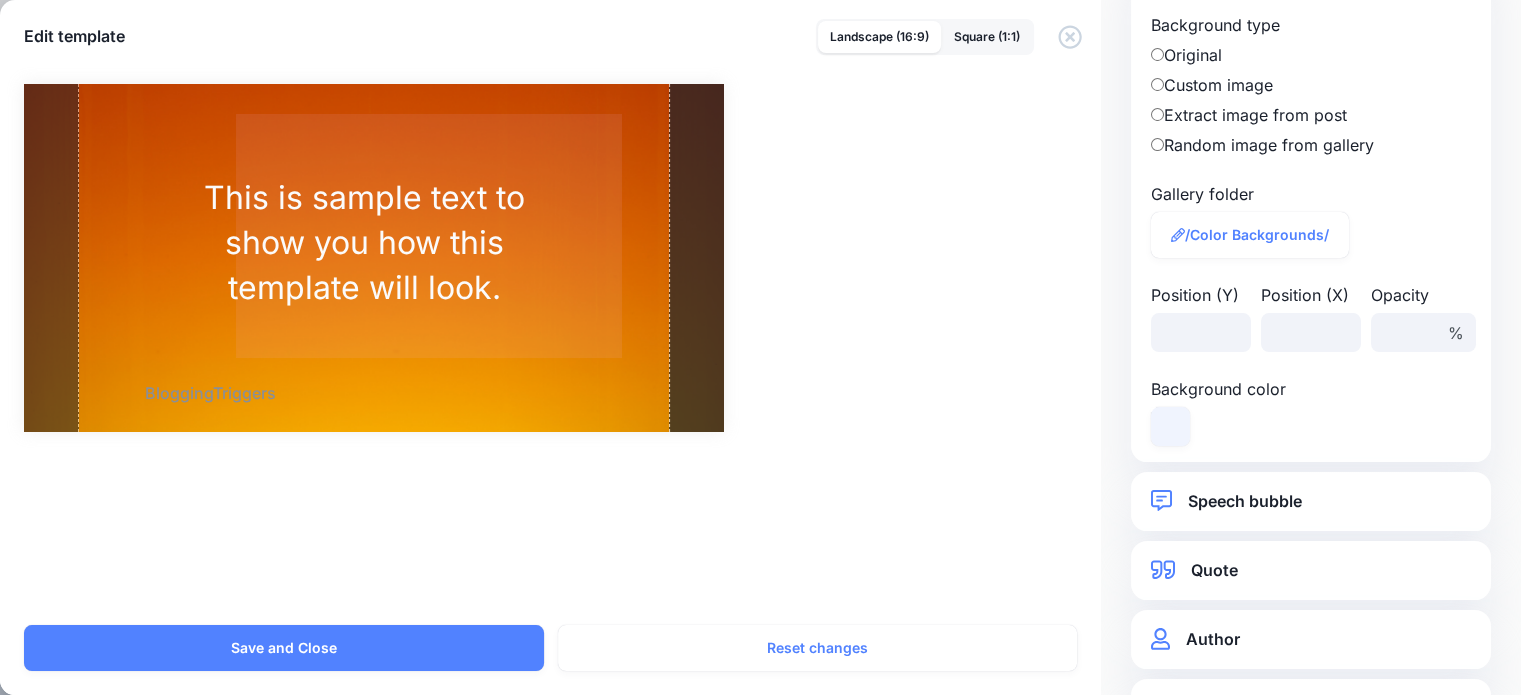 scroll, scrollTop: 157, scrollLeft: 0, axis: vertical 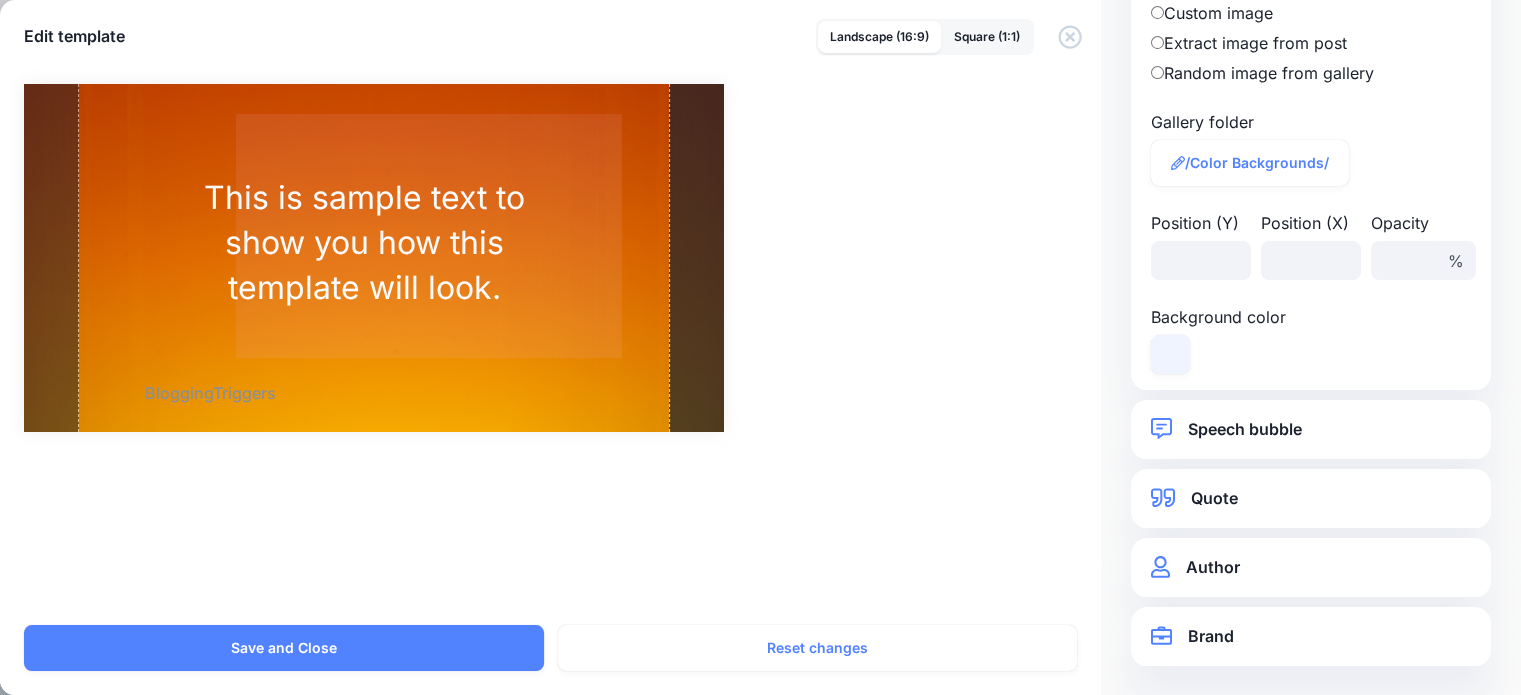 click on "Brand" at bounding box center (1311, 636) 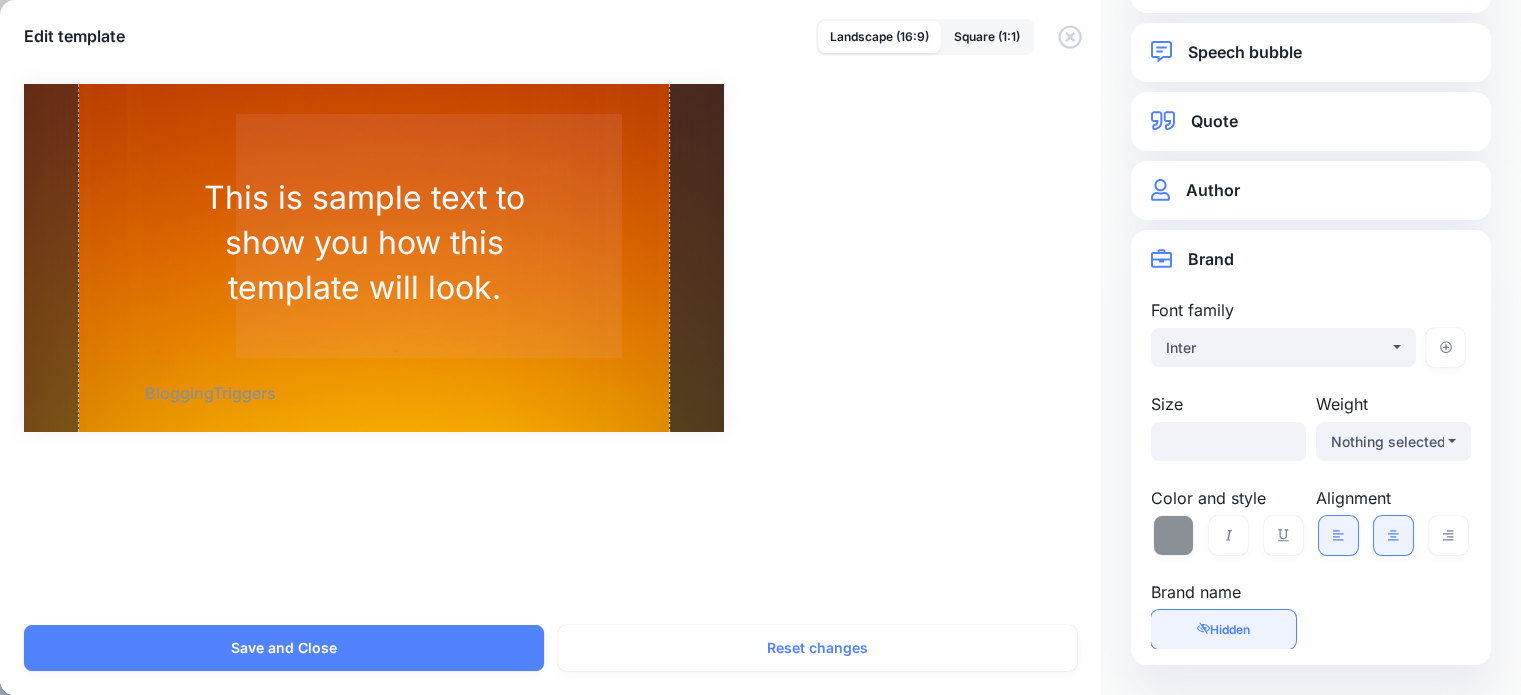 scroll, scrollTop: 76, scrollLeft: 0, axis: vertical 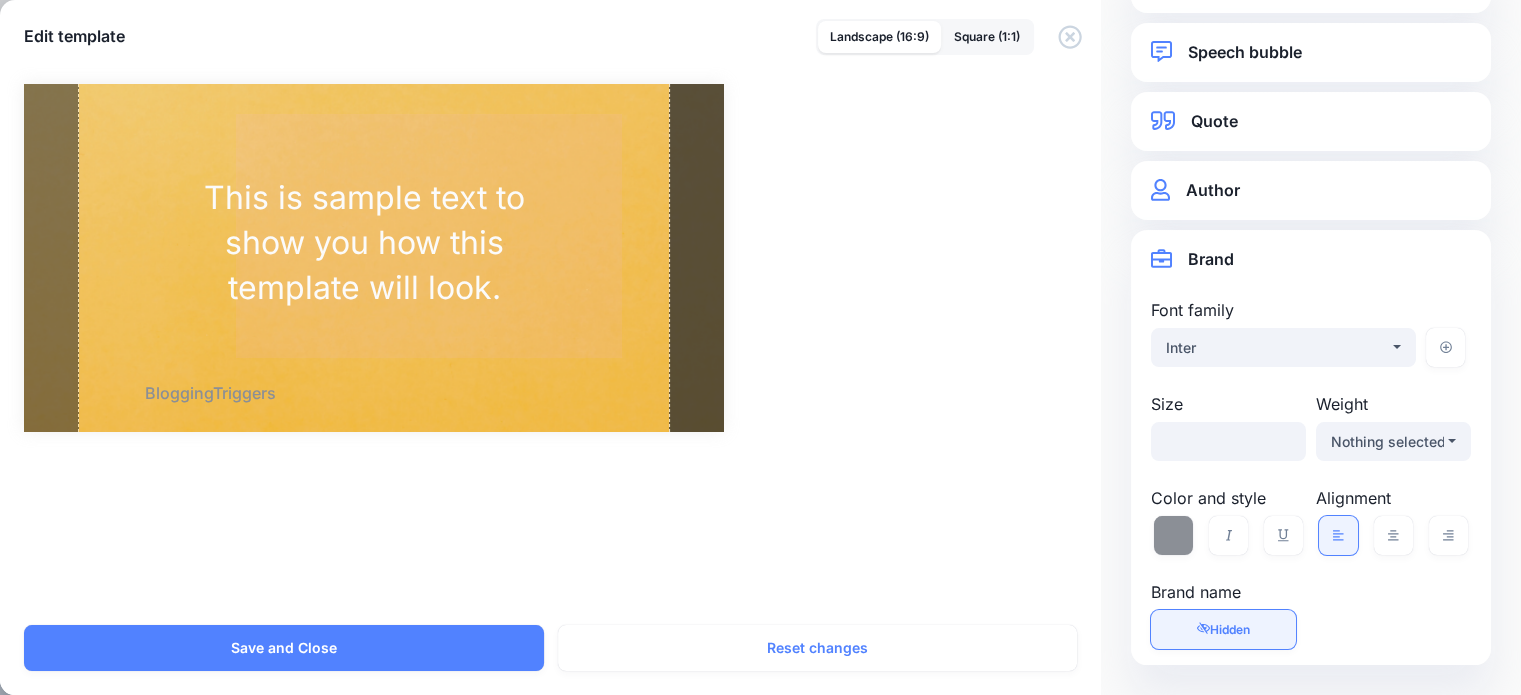 click on "Visible
Hidden" at bounding box center (1223, 629) 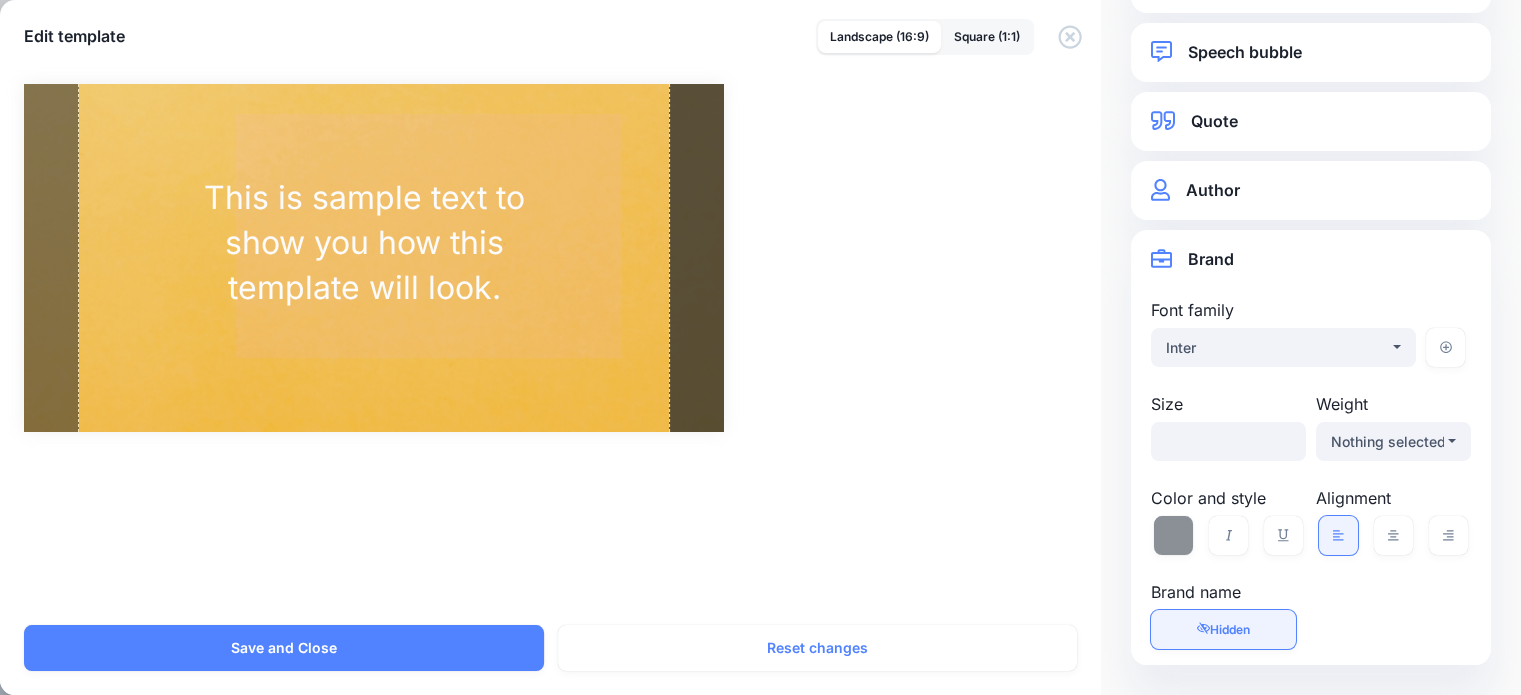 click on "Visible
Hidden" at bounding box center (1223, 629) 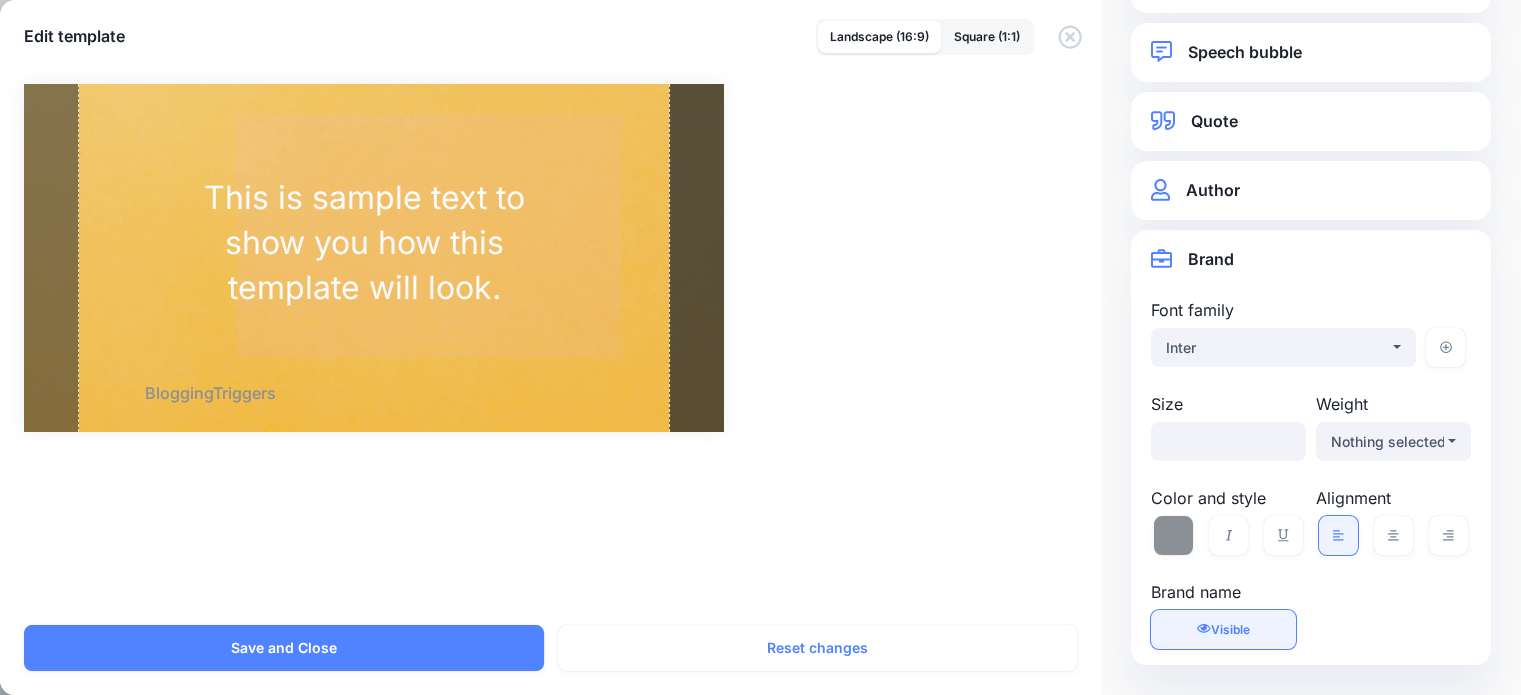click on "Visible
Hidden" at bounding box center (1223, 629) 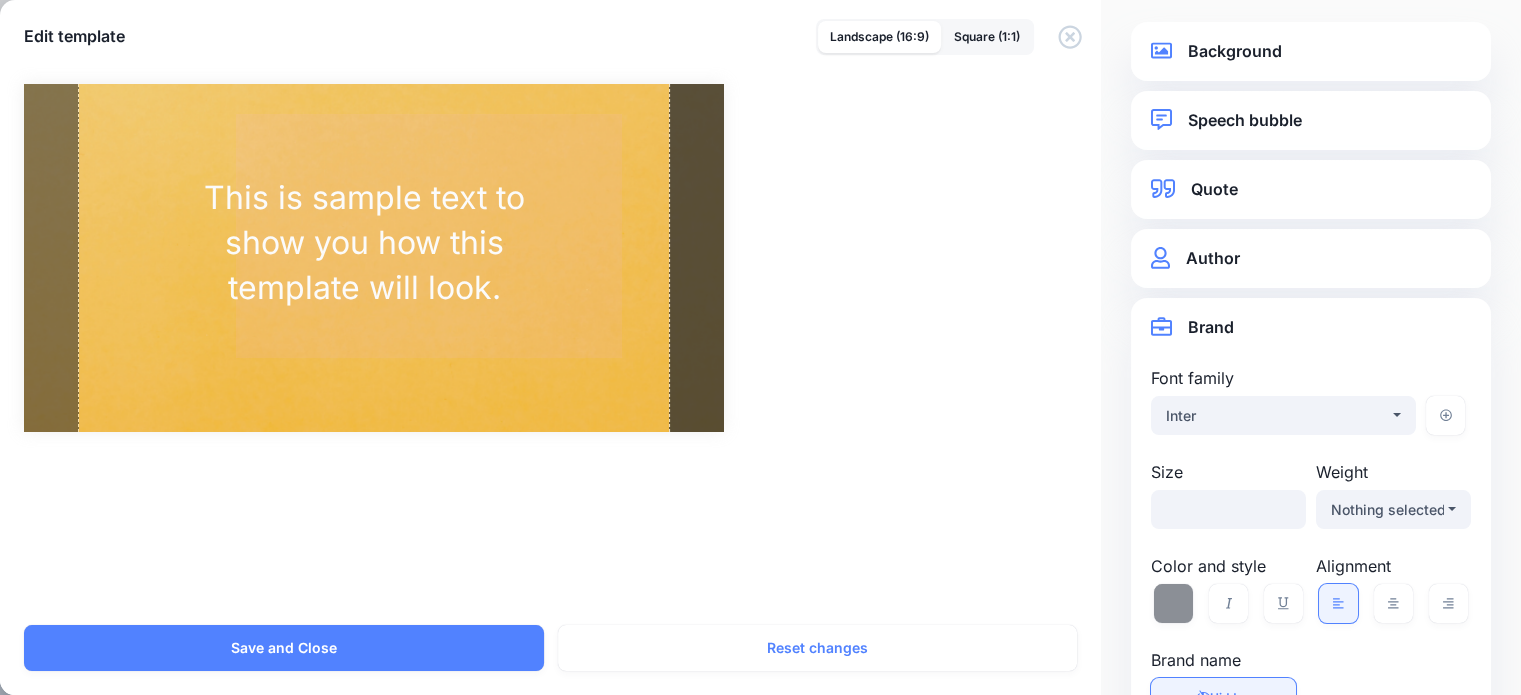 scroll, scrollTop: 0, scrollLeft: 0, axis: both 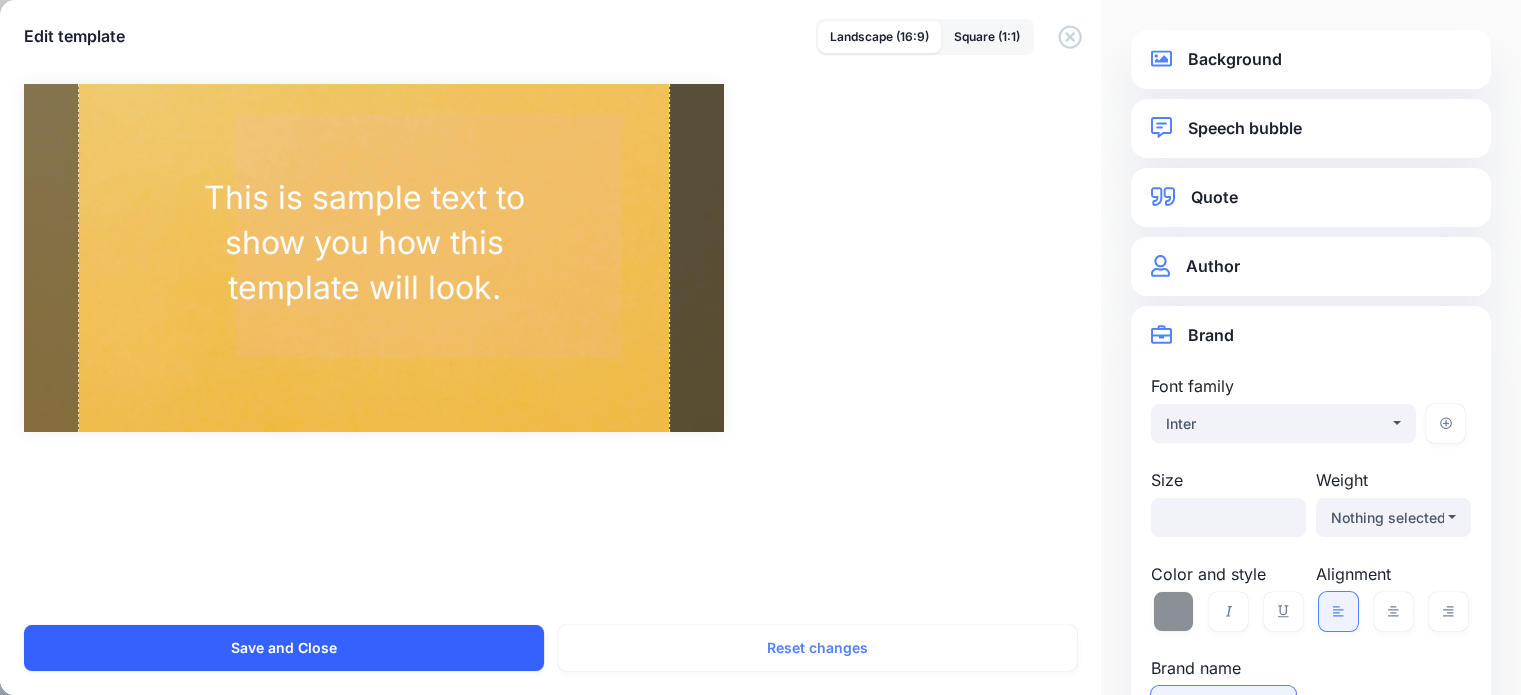 click on "Save and Close" at bounding box center (284, 648) 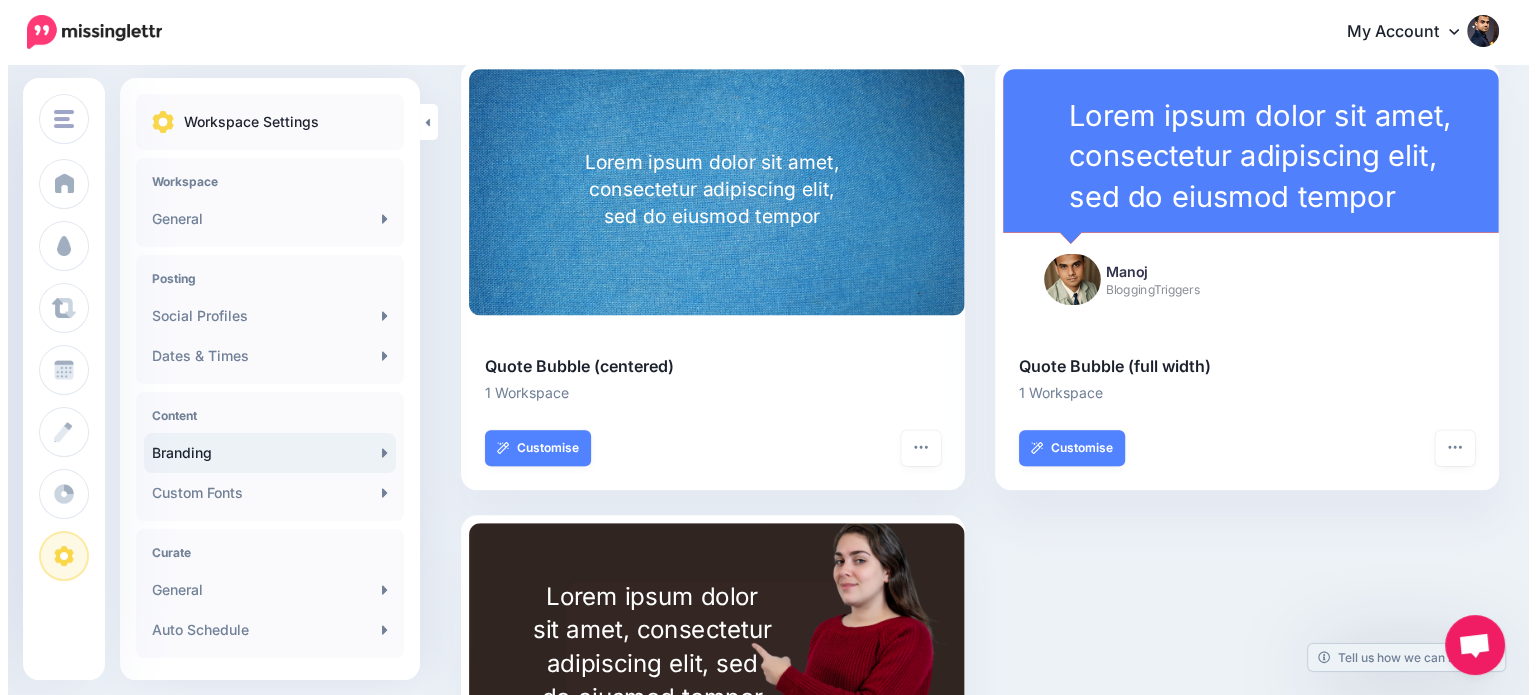 scroll, scrollTop: 1038, scrollLeft: 0, axis: vertical 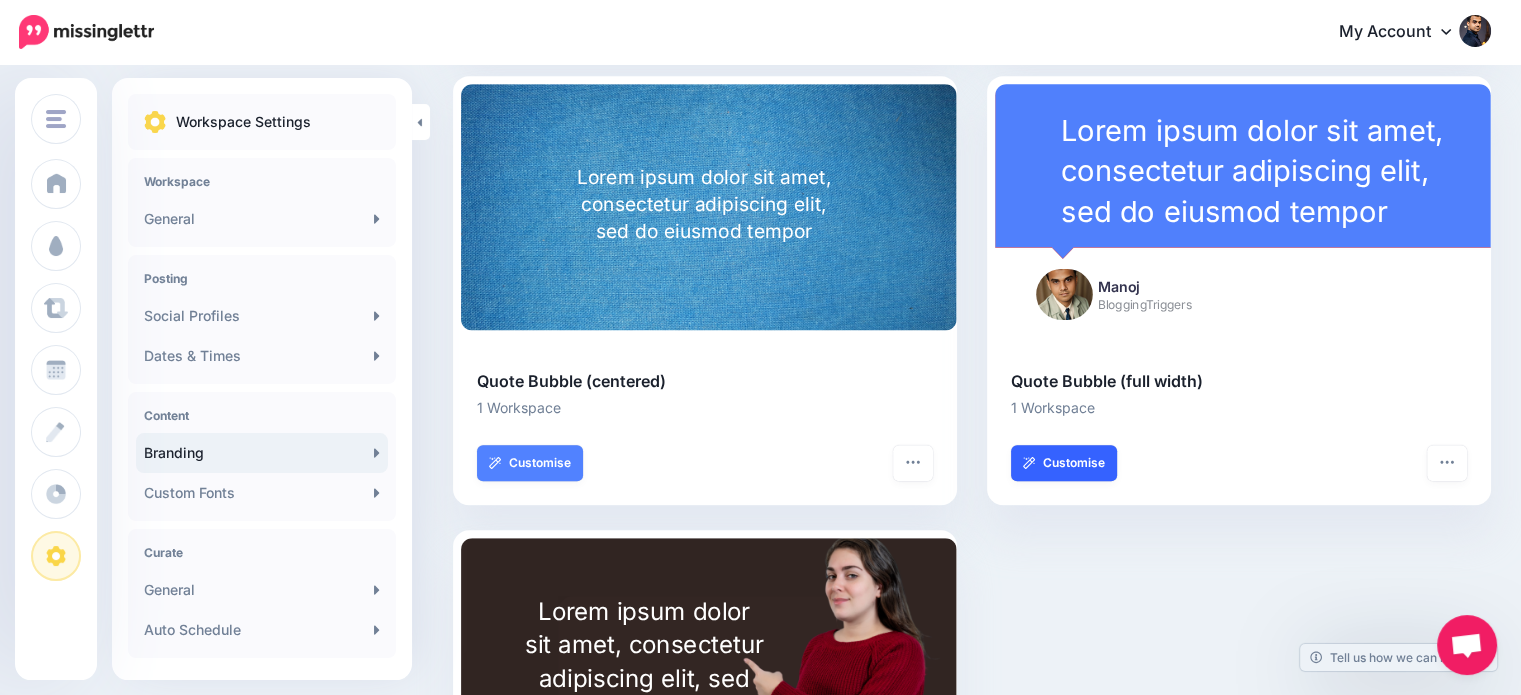 click on "Customise" at bounding box center (1064, 463) 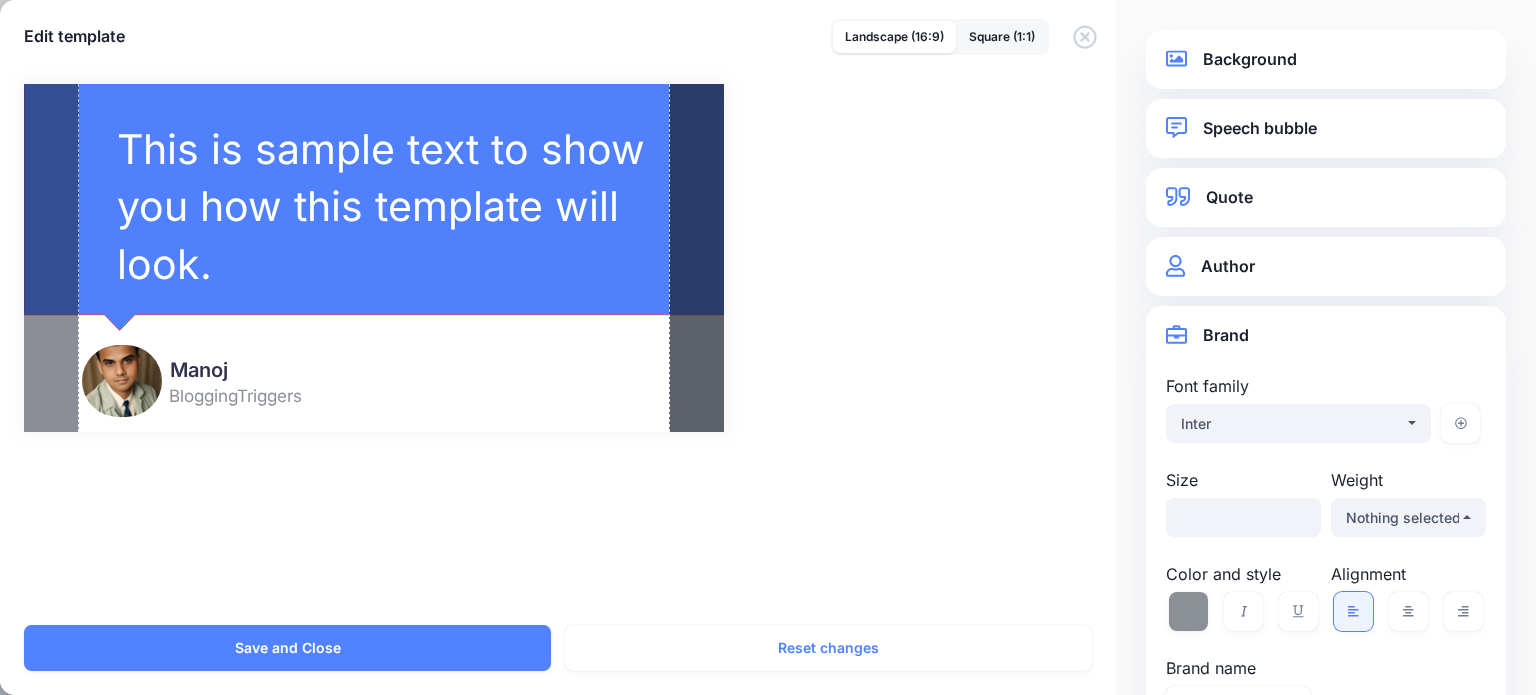 scroll, scrollTop: 205, scrollLeft: 0, axis: vertical 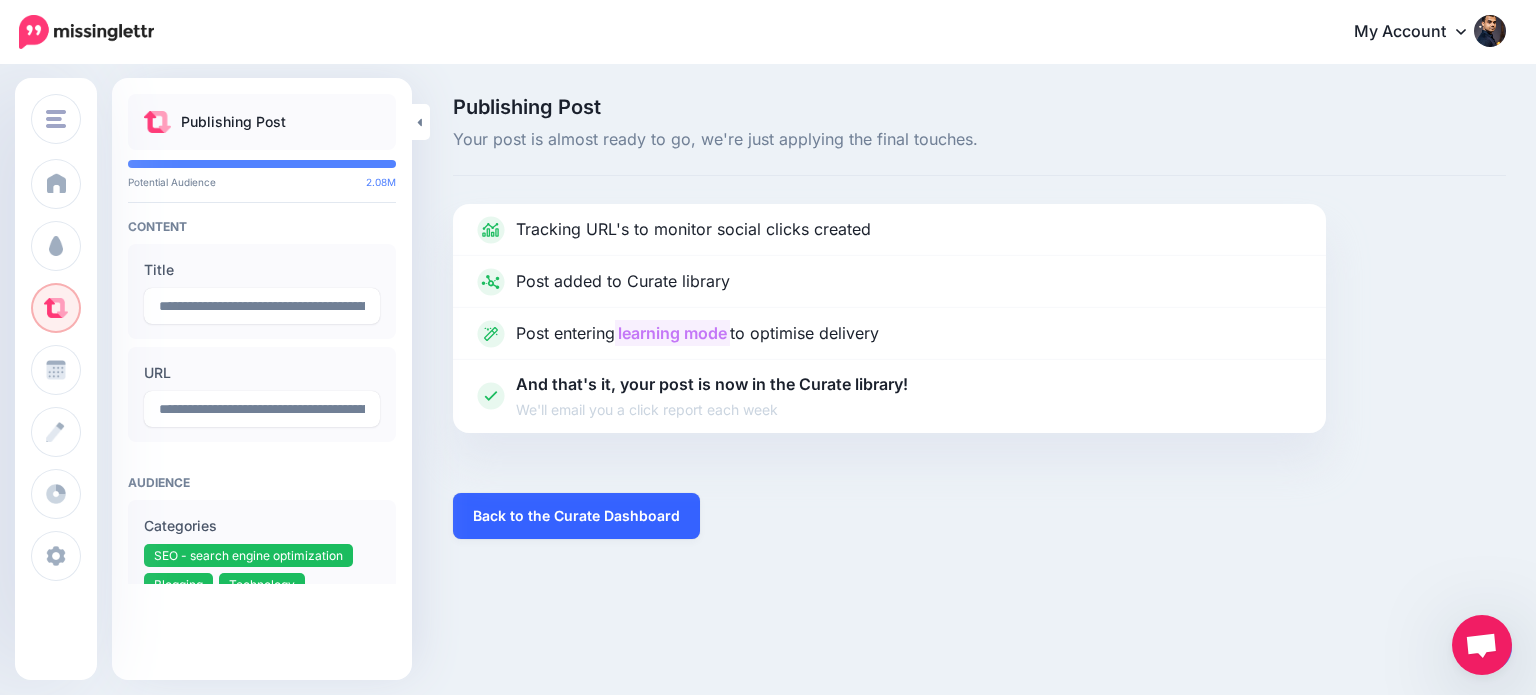click on "Back to the Curate Dashboard" at bounding box center (576, 516) 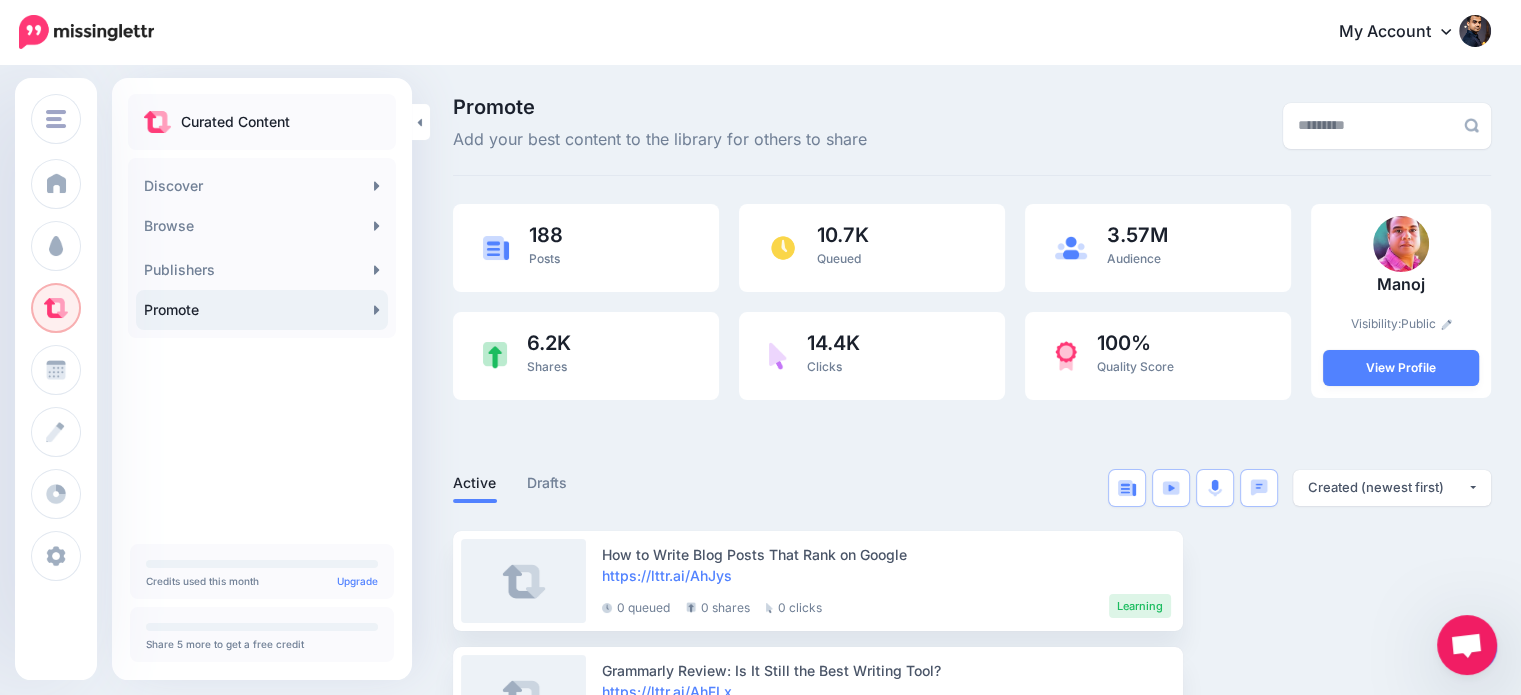 scroll, scrollTop: 0, scrollLeft: 0, axis: both 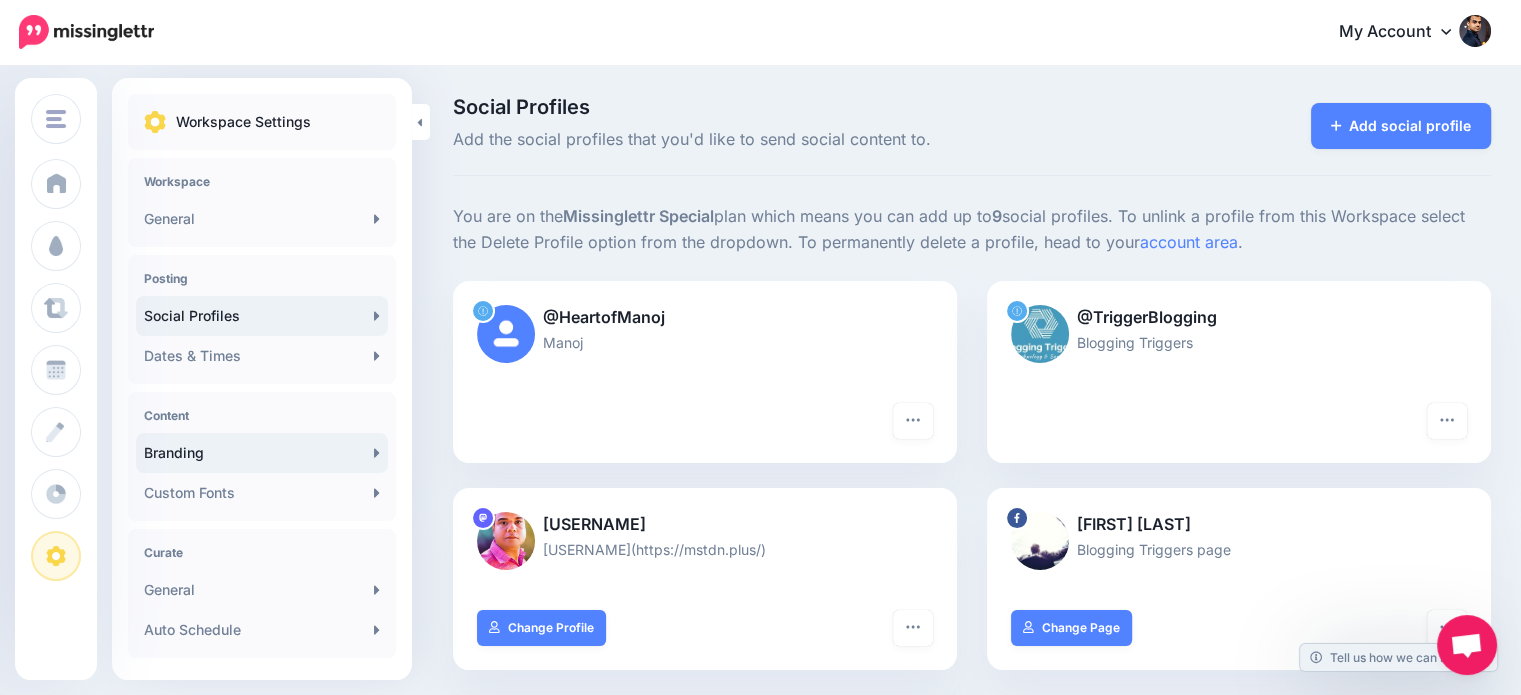 click on "Branding" at bounding box center [262, 453] 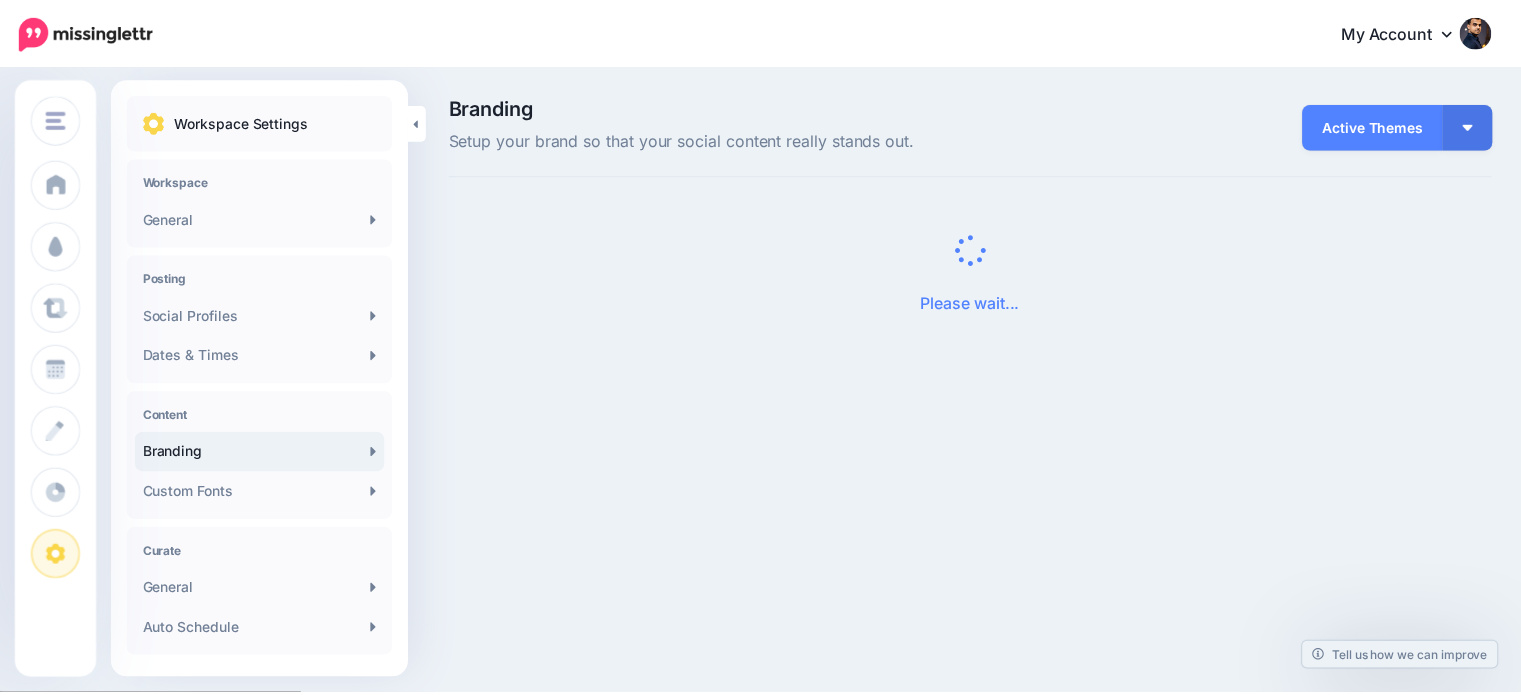 scroll, scrollTop: 0, scrollLeft: 0, axis: both 